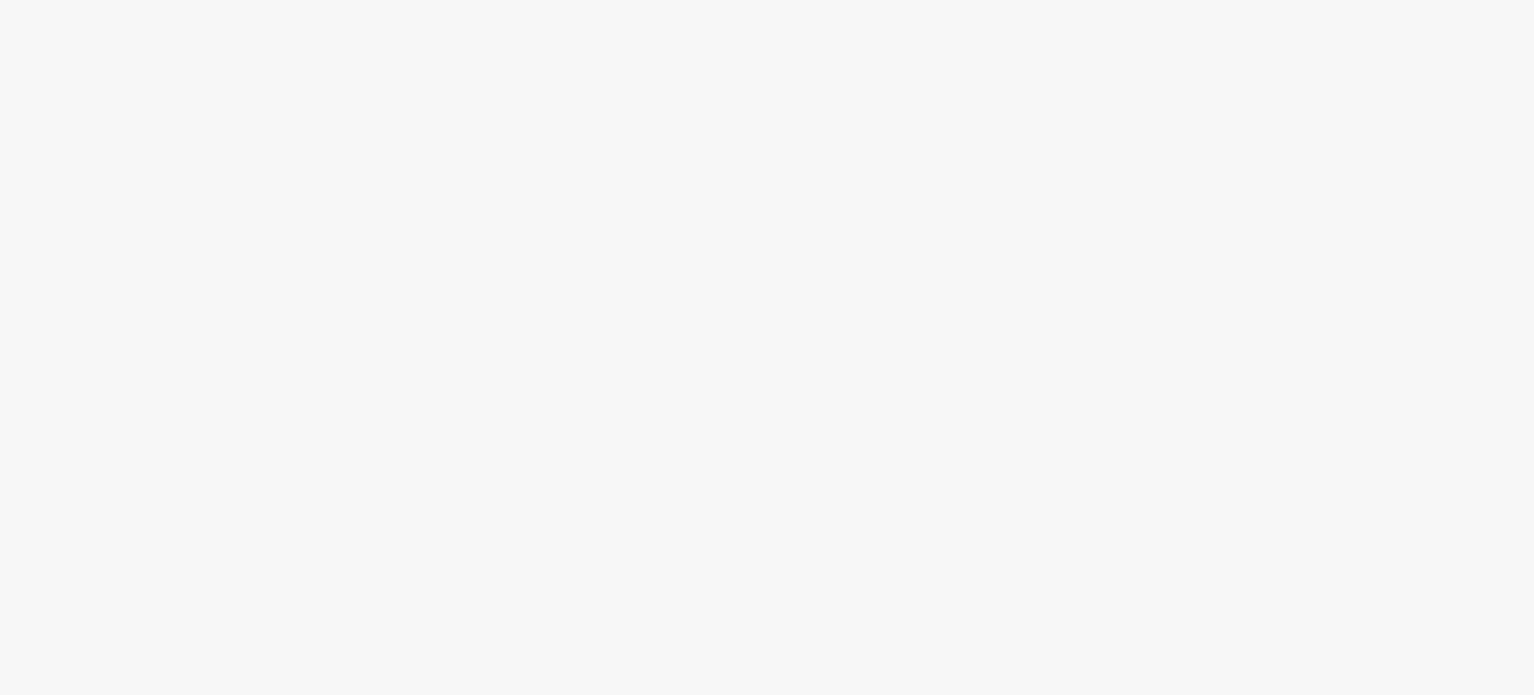 scroll, scrollTop: 0, scrollLeft: 0, axis: both 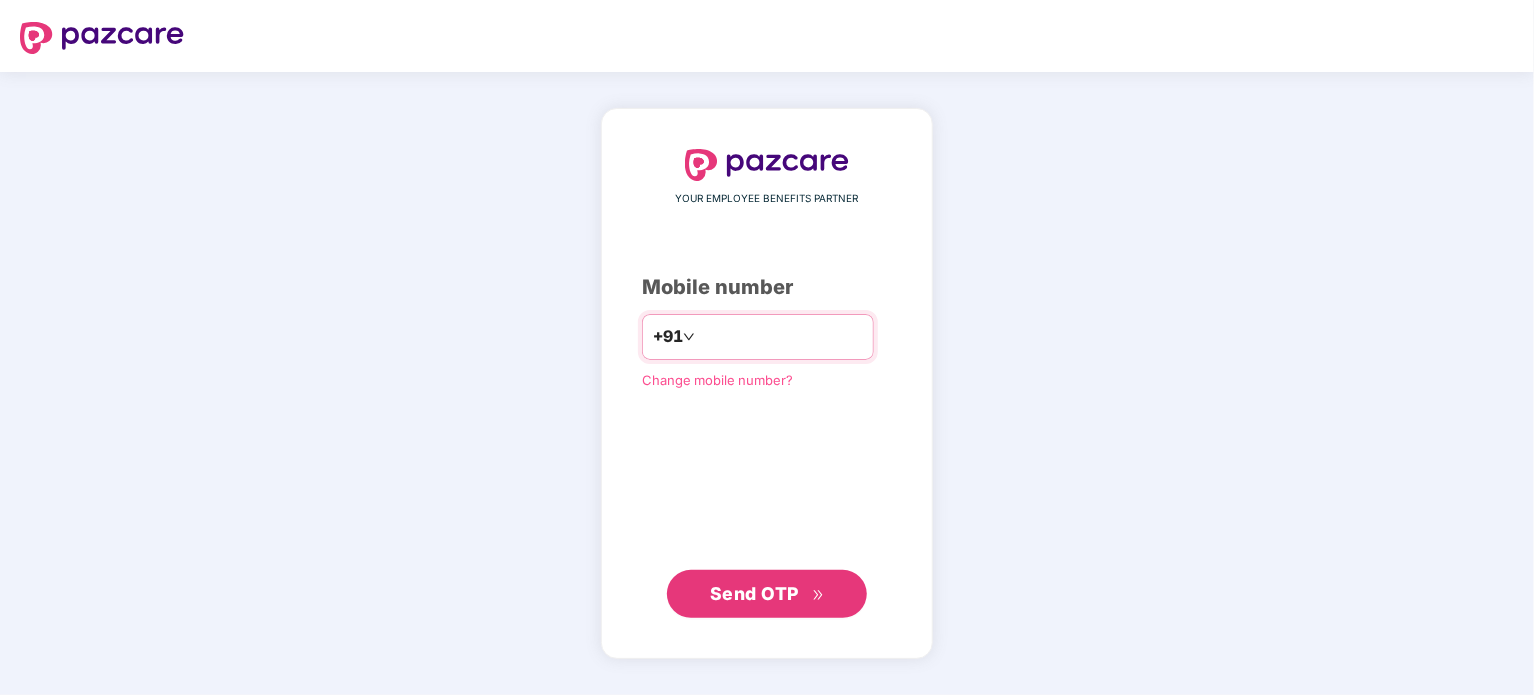 click at bounding box center [781, 337] 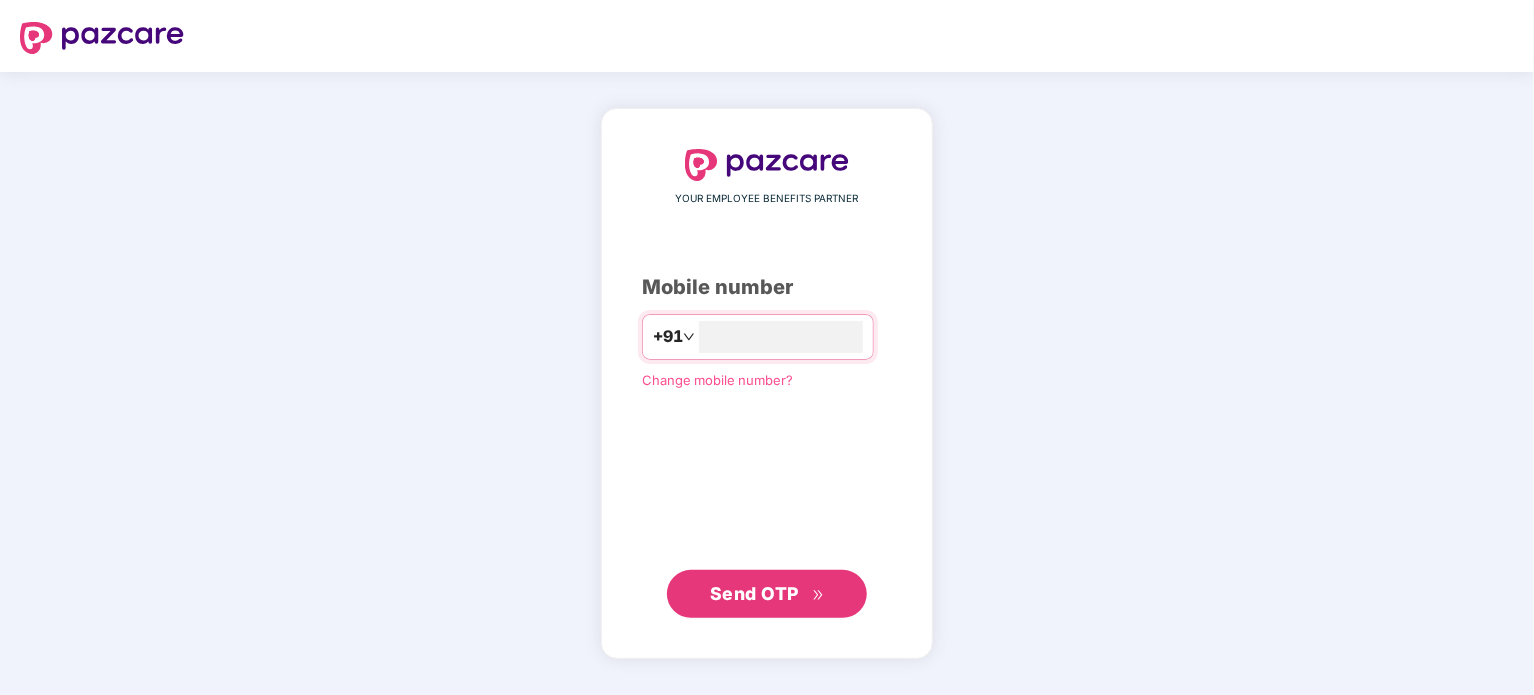 type on "**********" 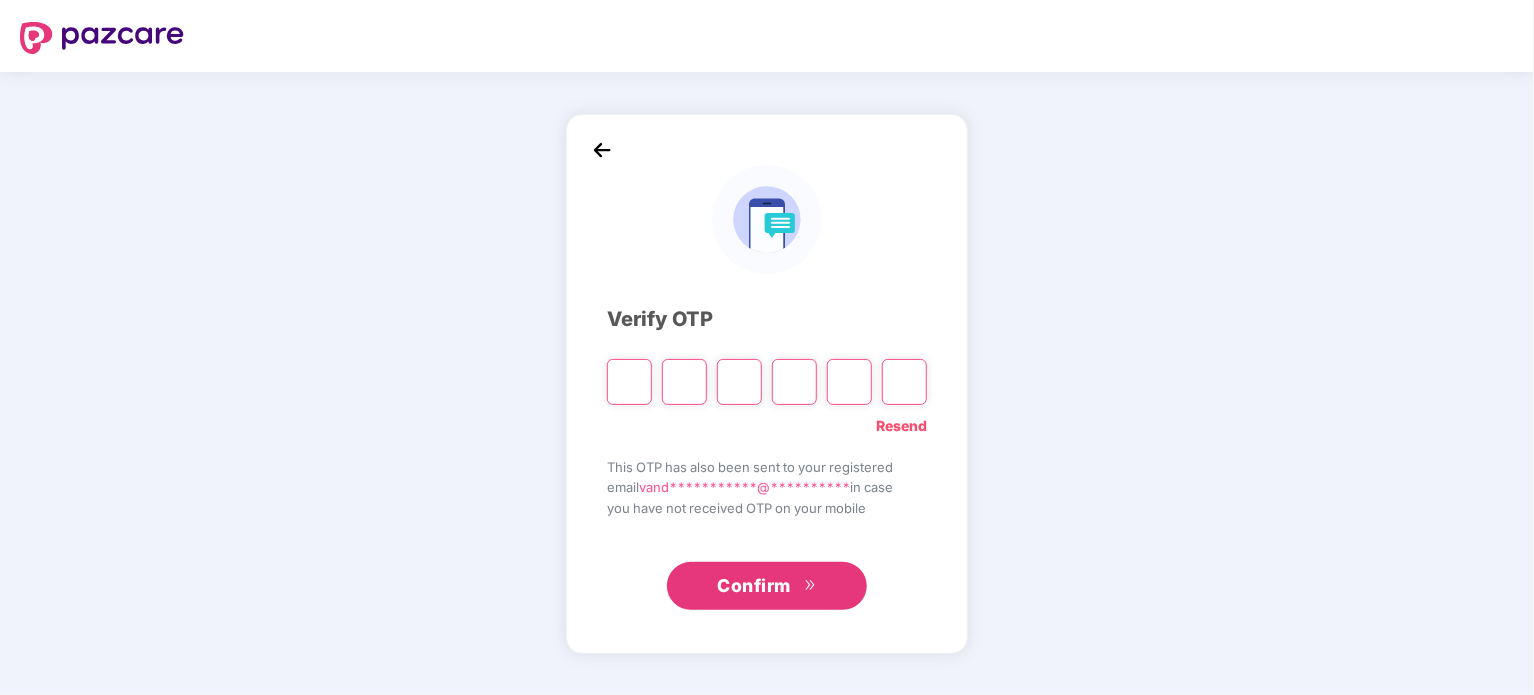type on "*" 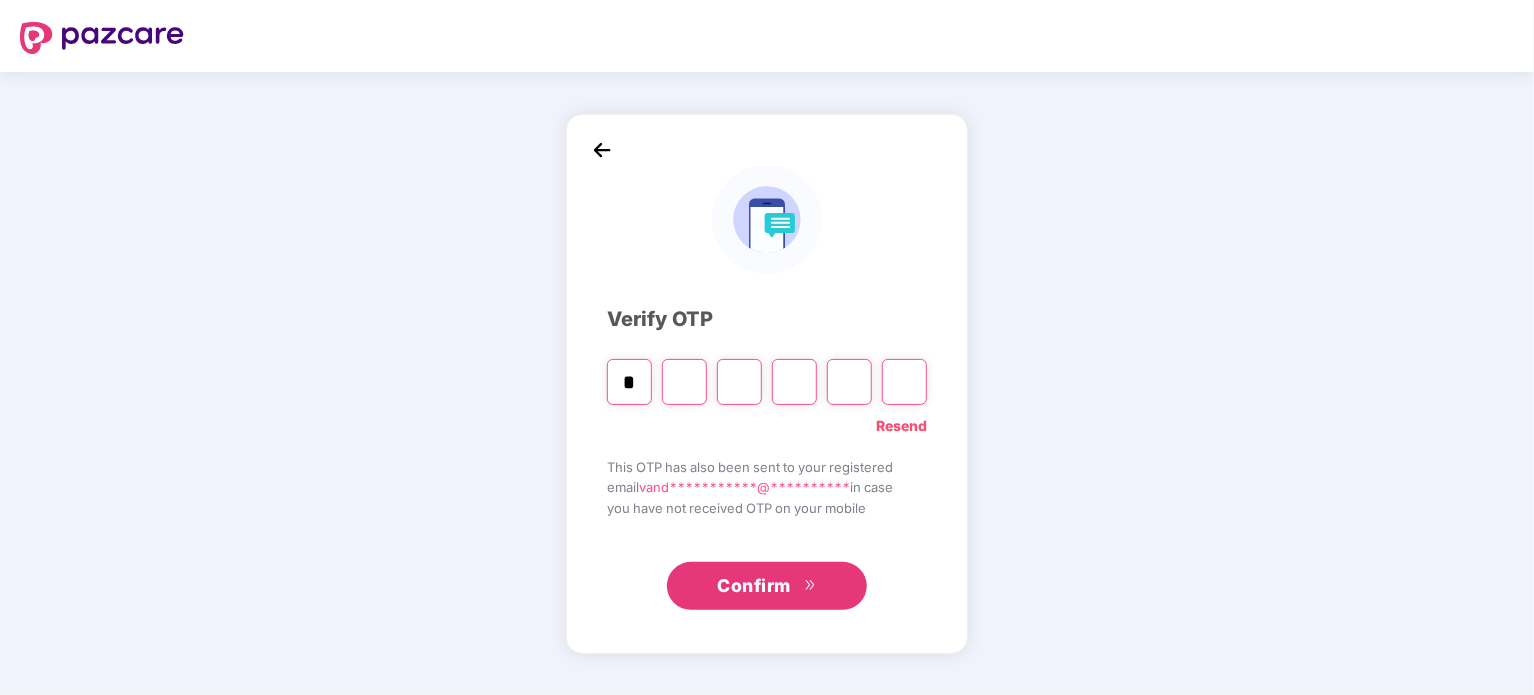 type on "*" 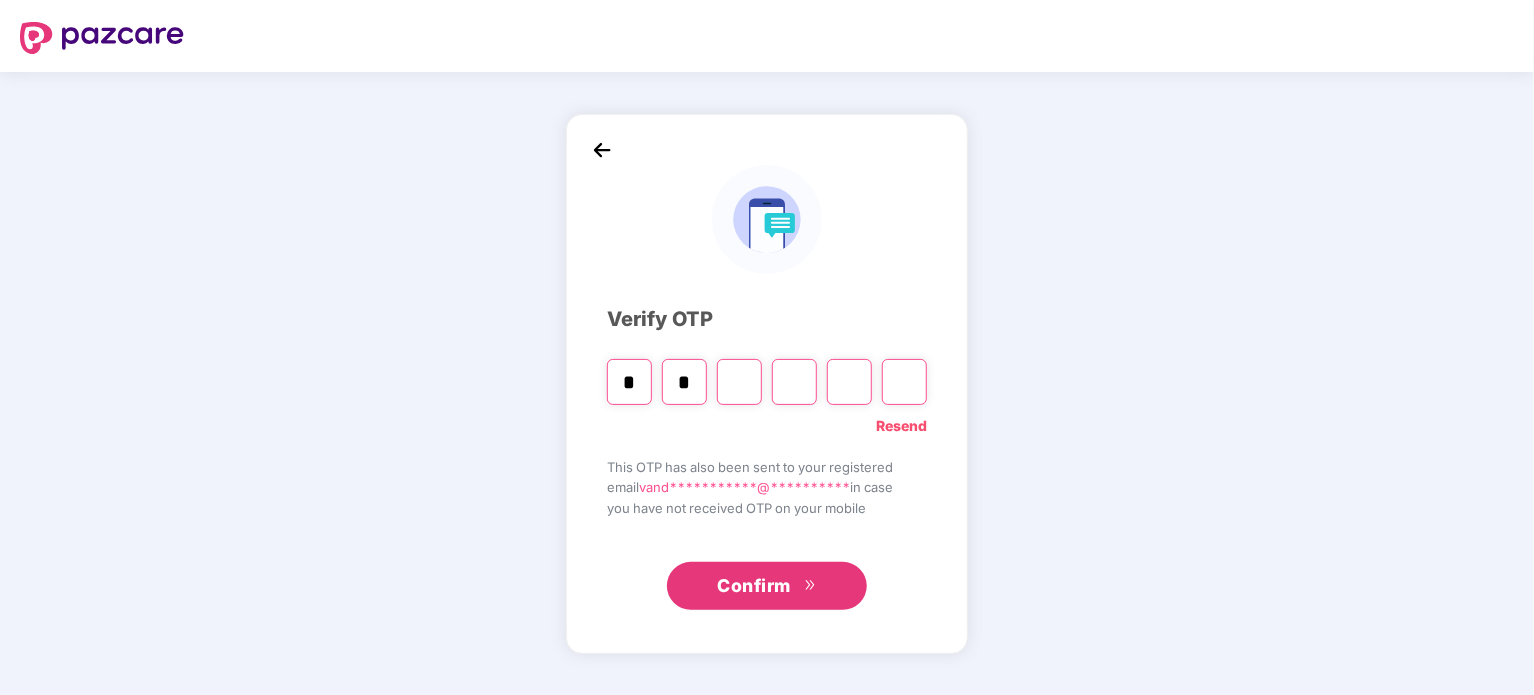 type on "*" 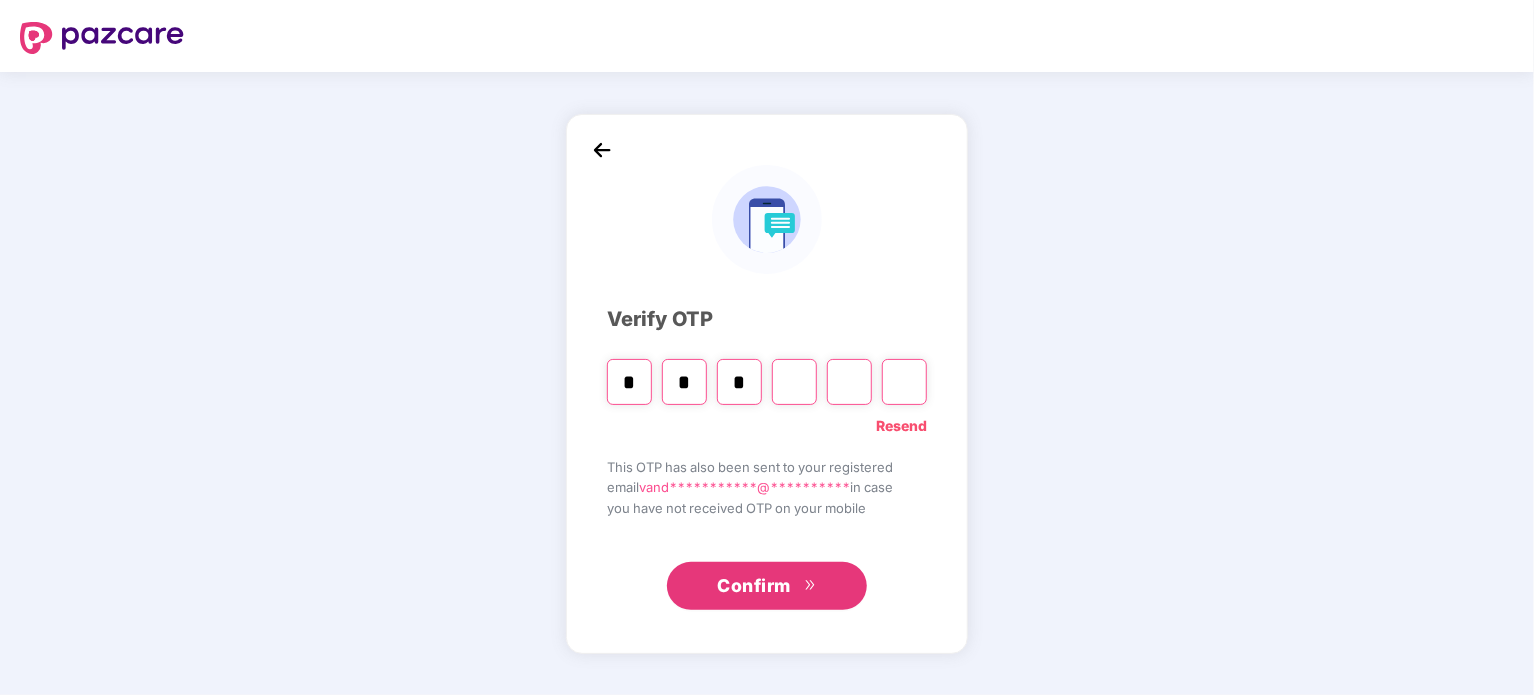 type on "*" 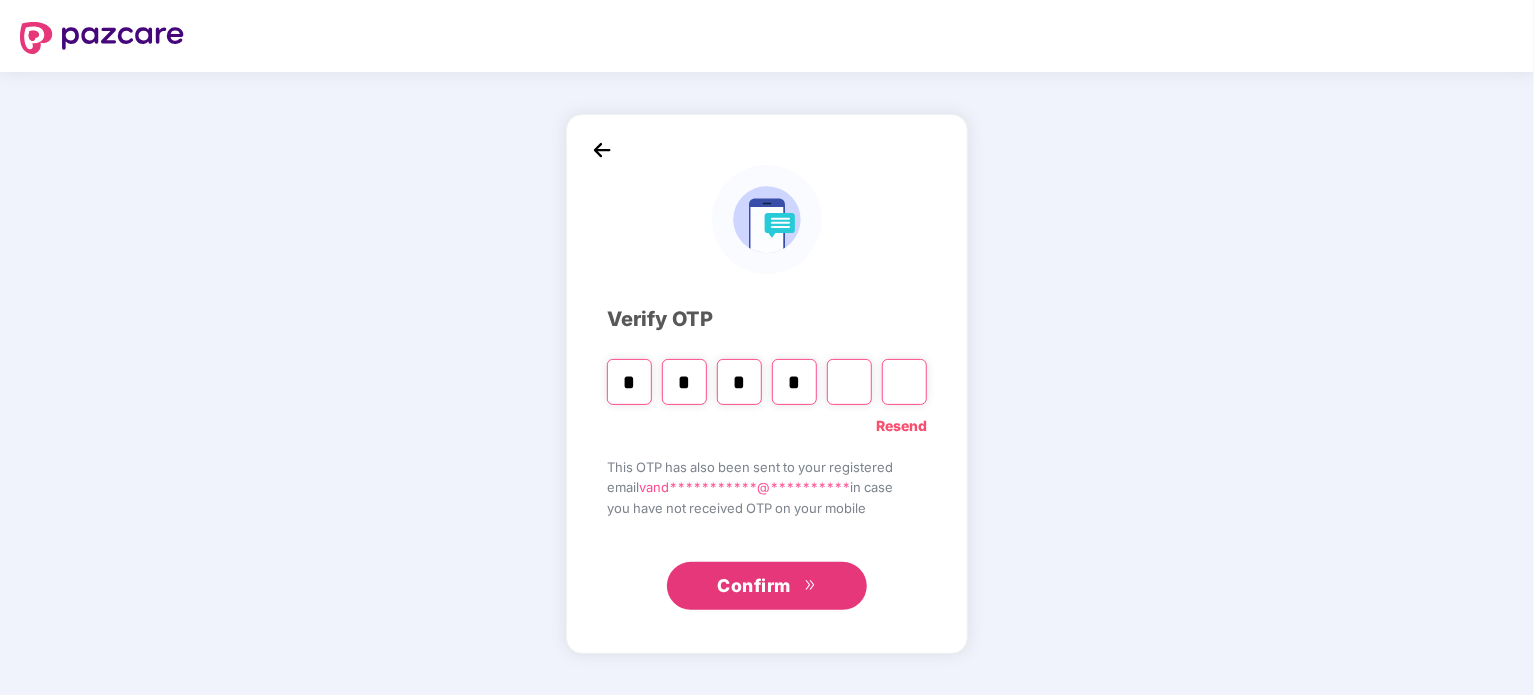 type on "*" 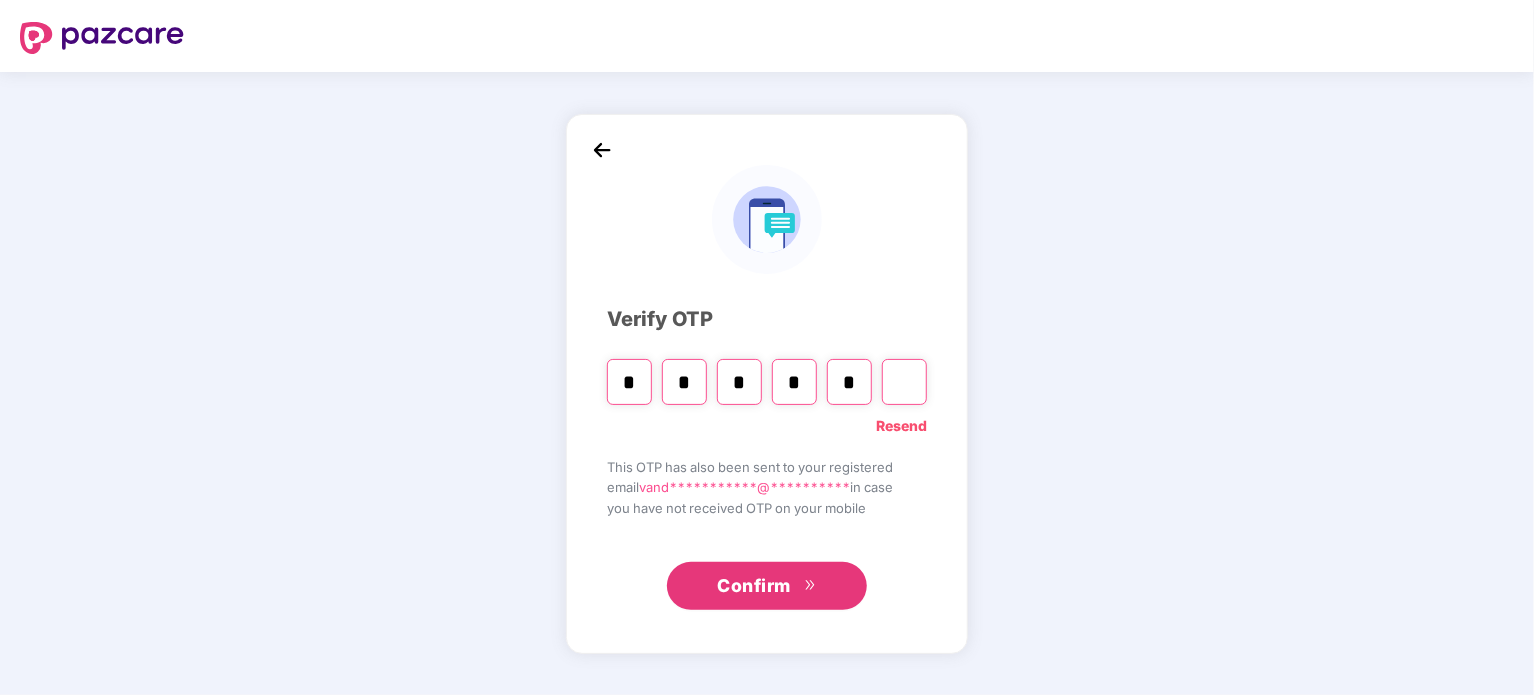 type on "*" 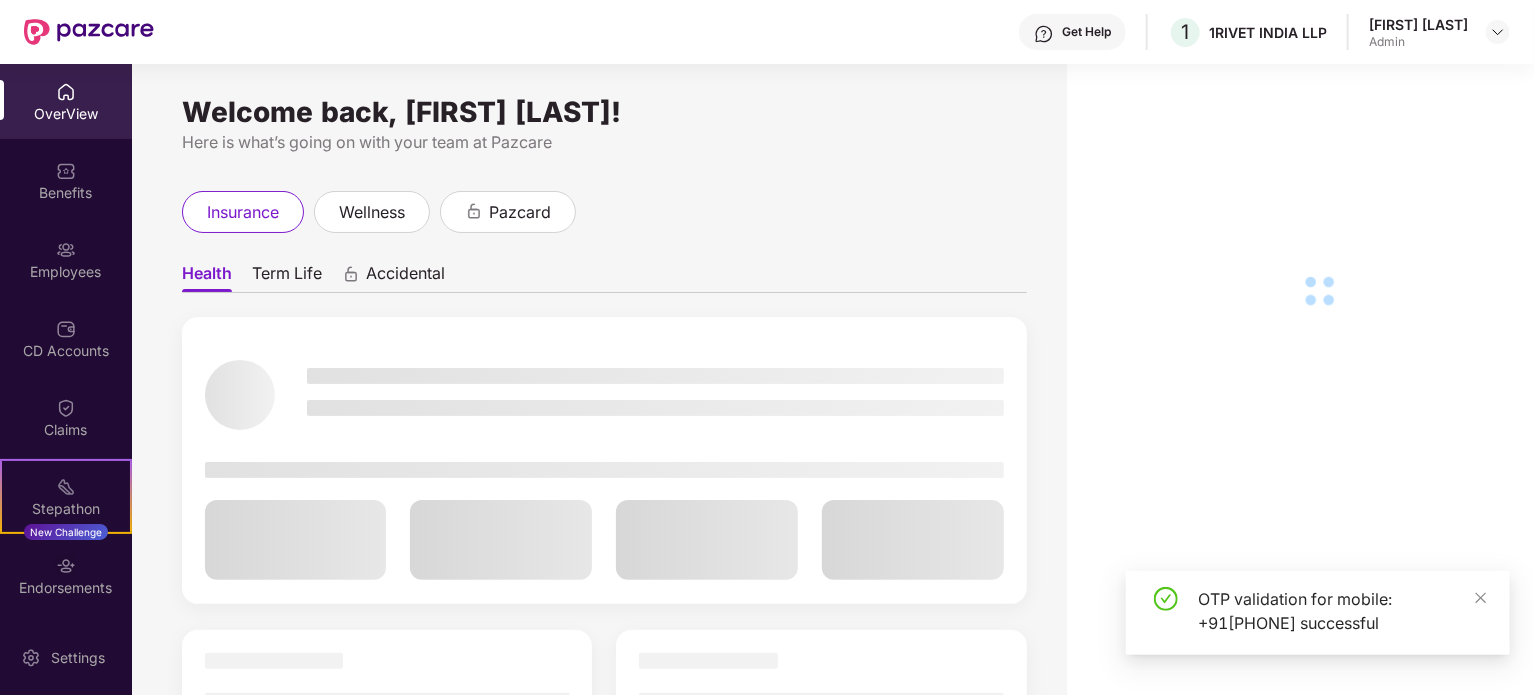 click on "Employees" at bounding box center [66, 272] 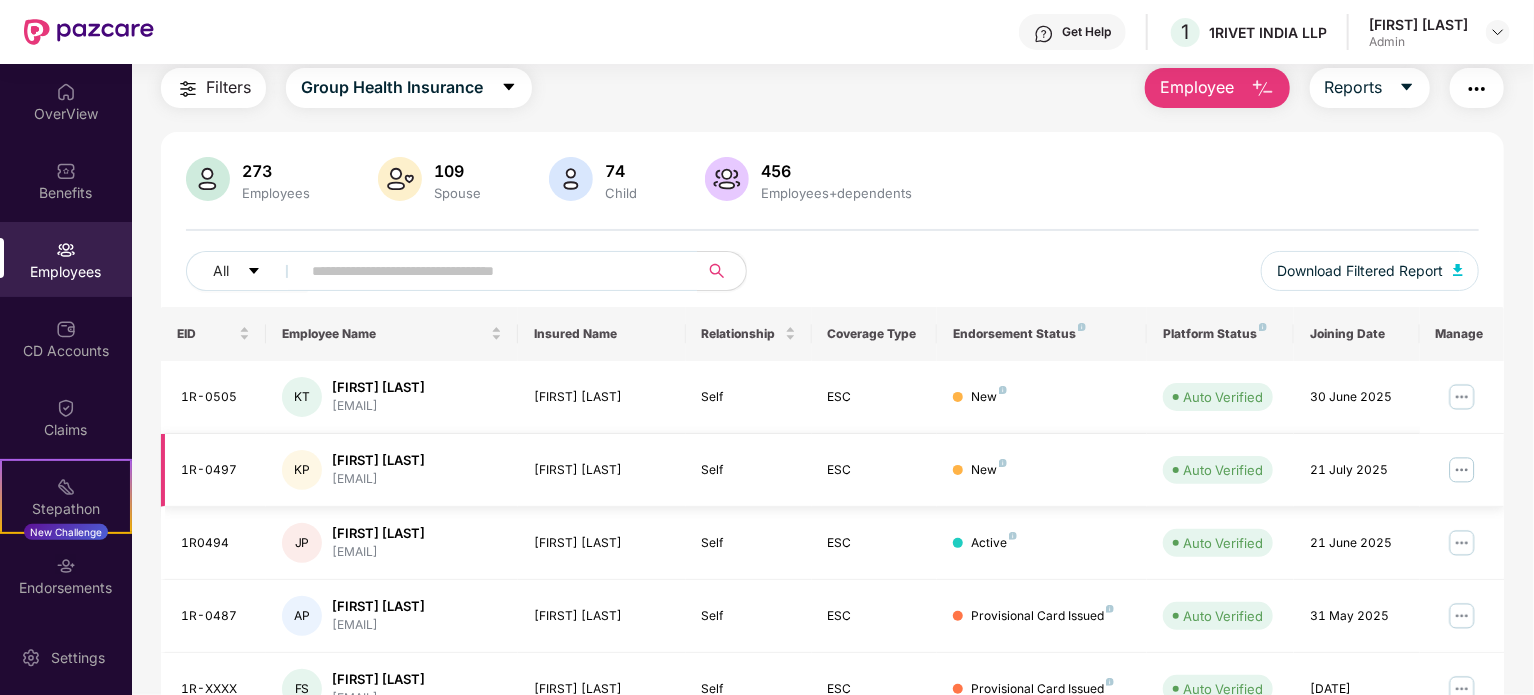 scroll, scrollTop: 100, scrollLeft: 0, axis: vertical 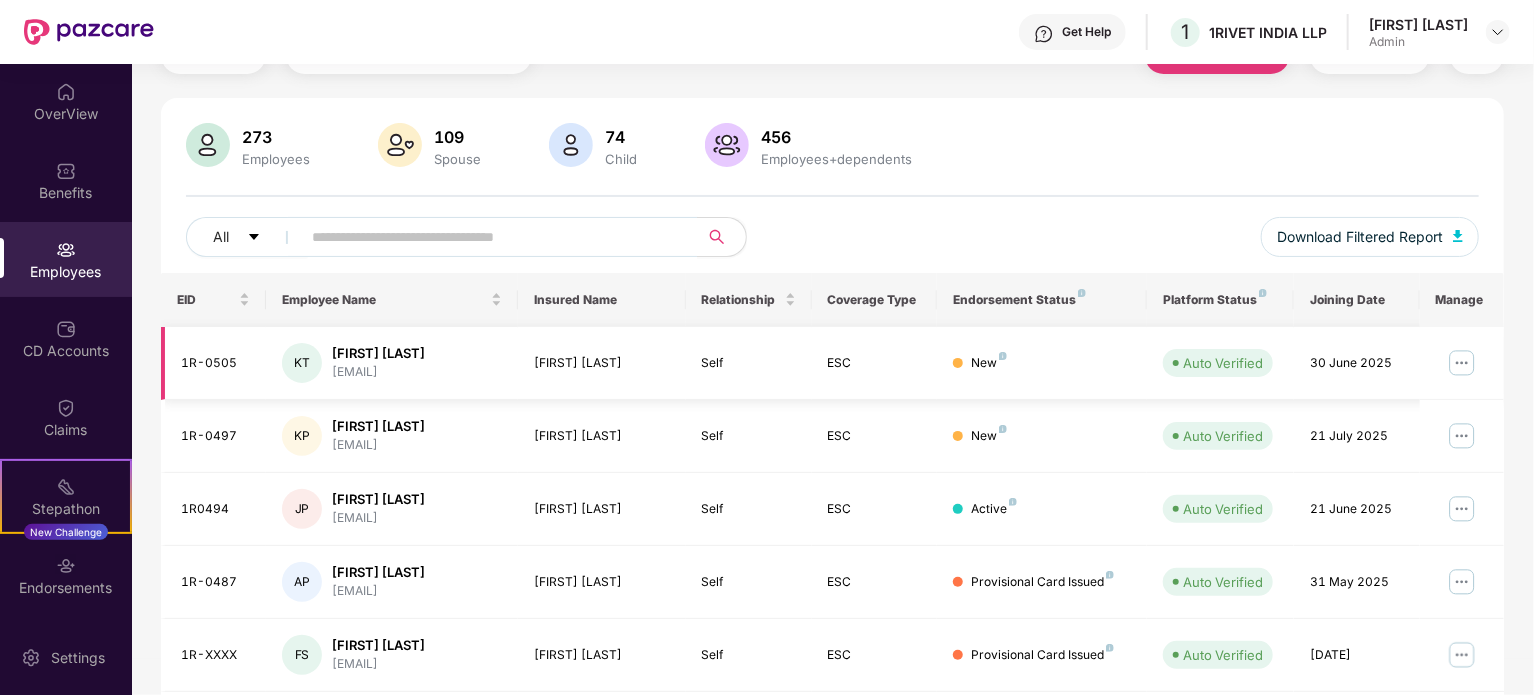 click on "[FIRST] [LAST]" at bounding box center [378, 353] 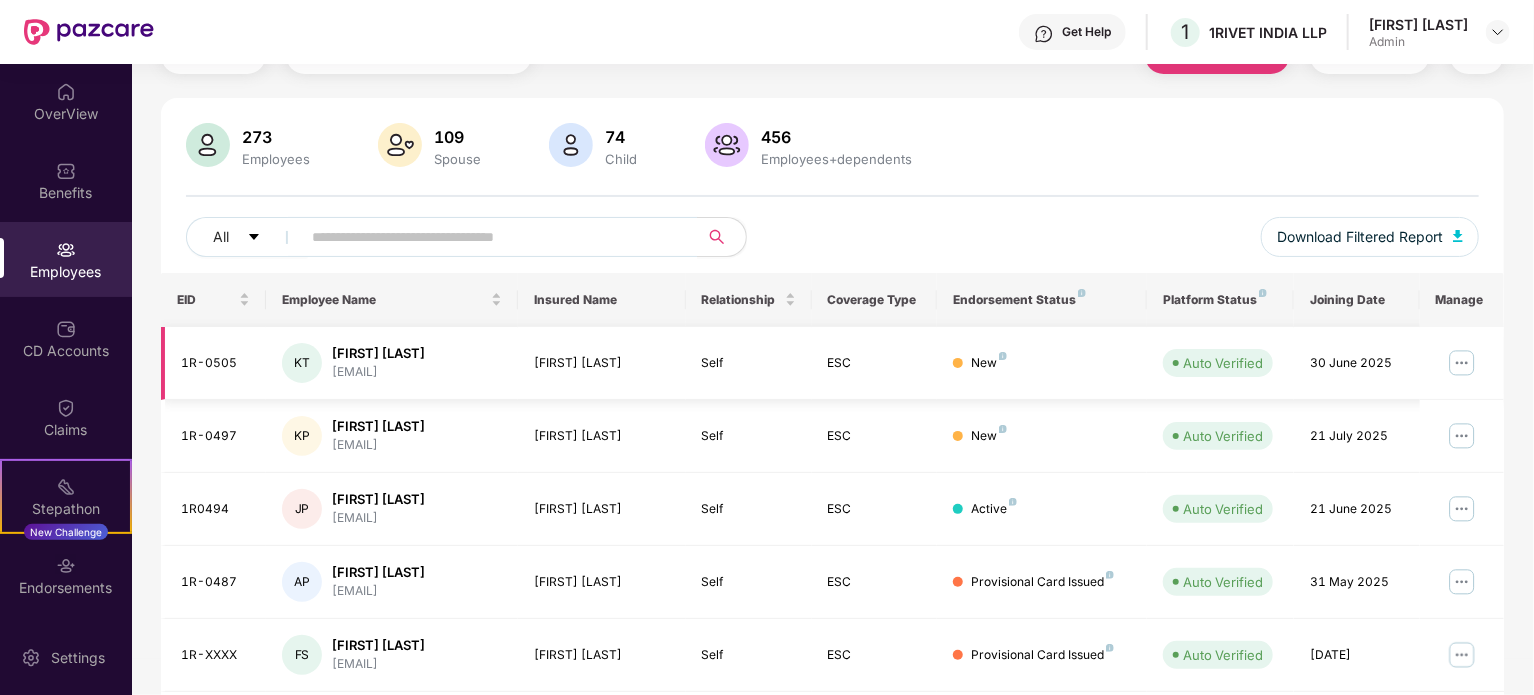 click on "1R-0505" at bounding box center [215, 363] 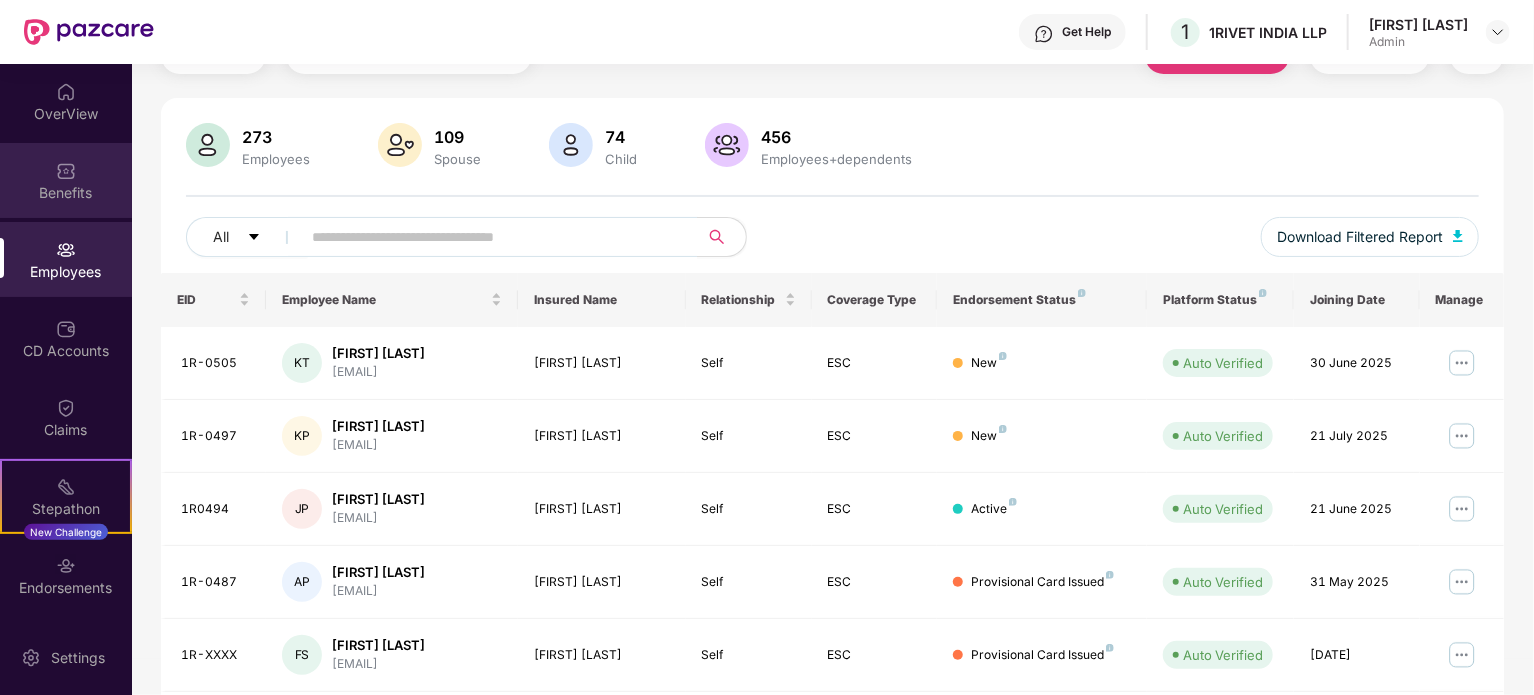 click on "Benefits" at bounding box center [66, 180] 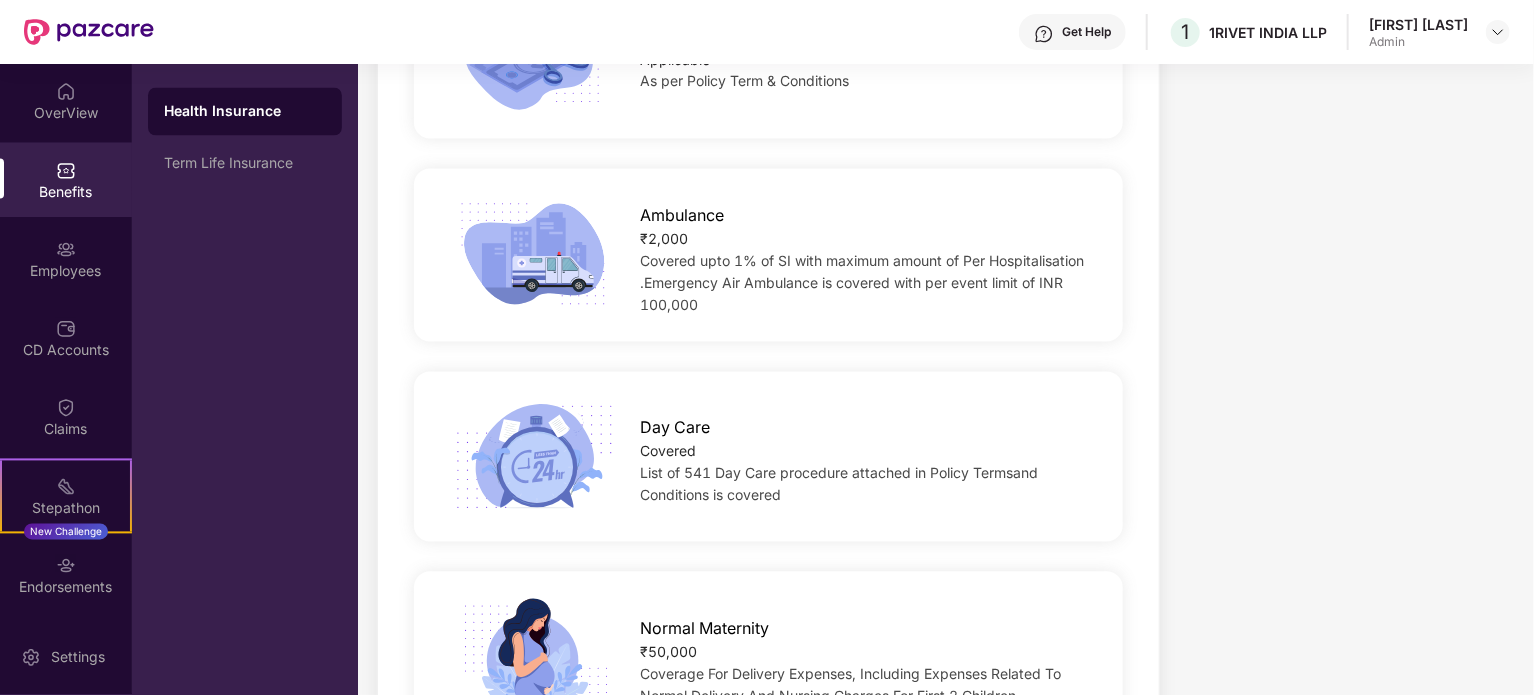 scroll, scrollTop: 1900, scrollLeft: 0, axis: vertical 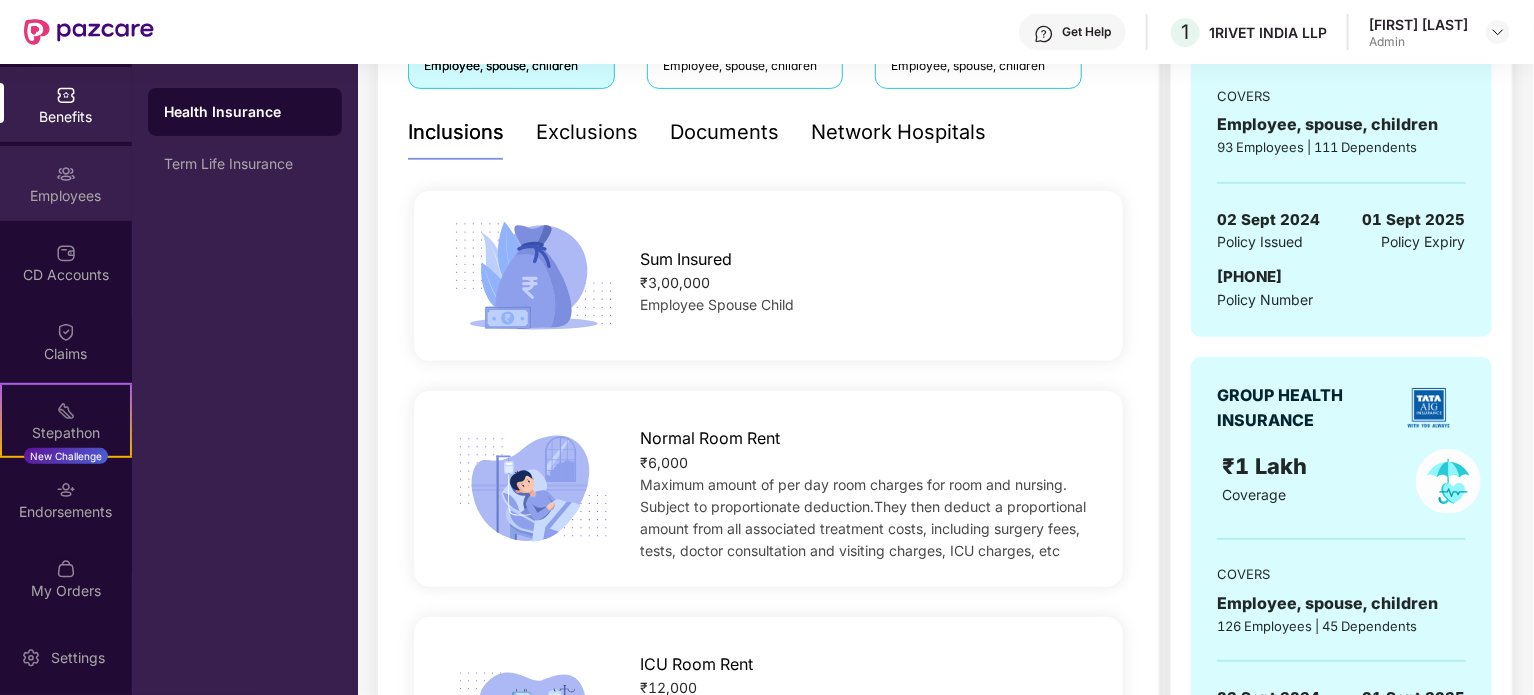 click on "Employees" at bounding box center (66, 183) 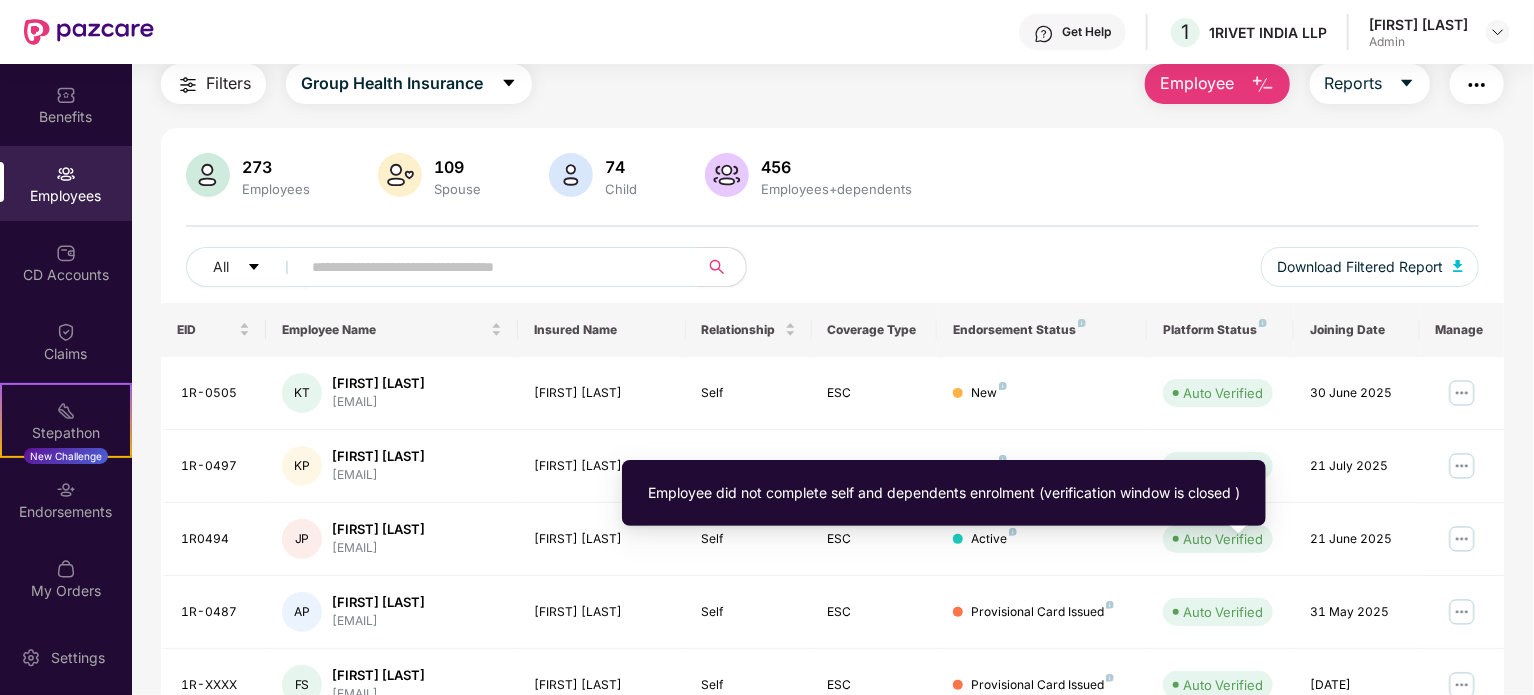 scroll, scrollTop: 0, scrollLeft: 0, axis: both 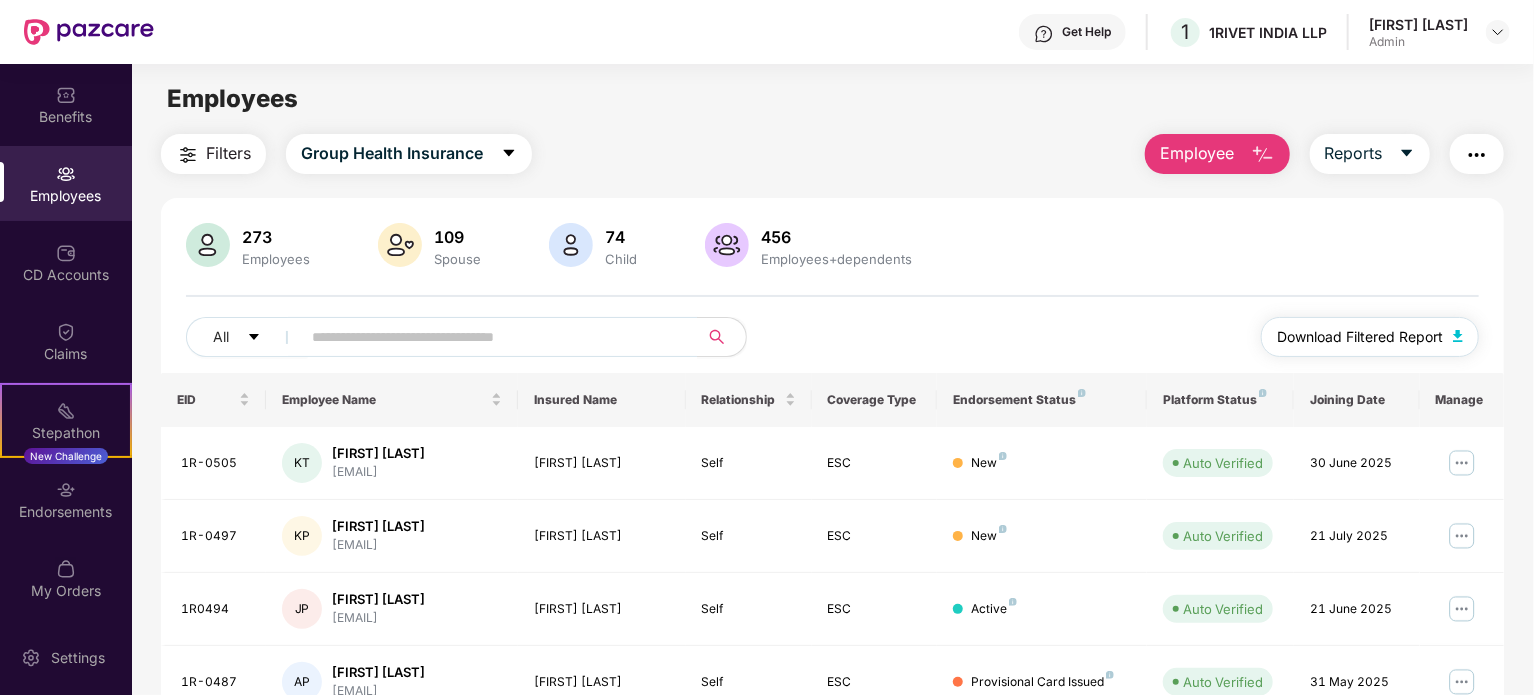 click at bounding box center [1458, 336] 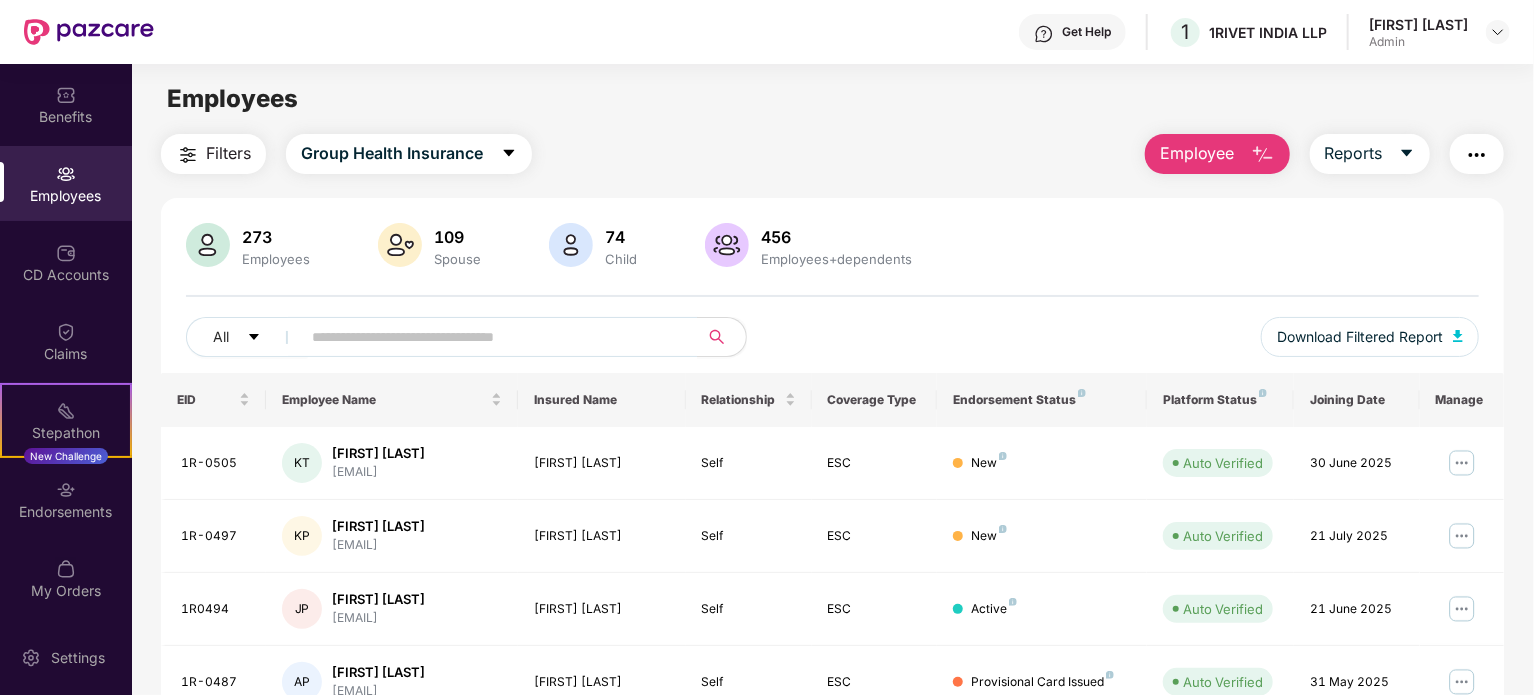 click at bounding box center (1477, 155) 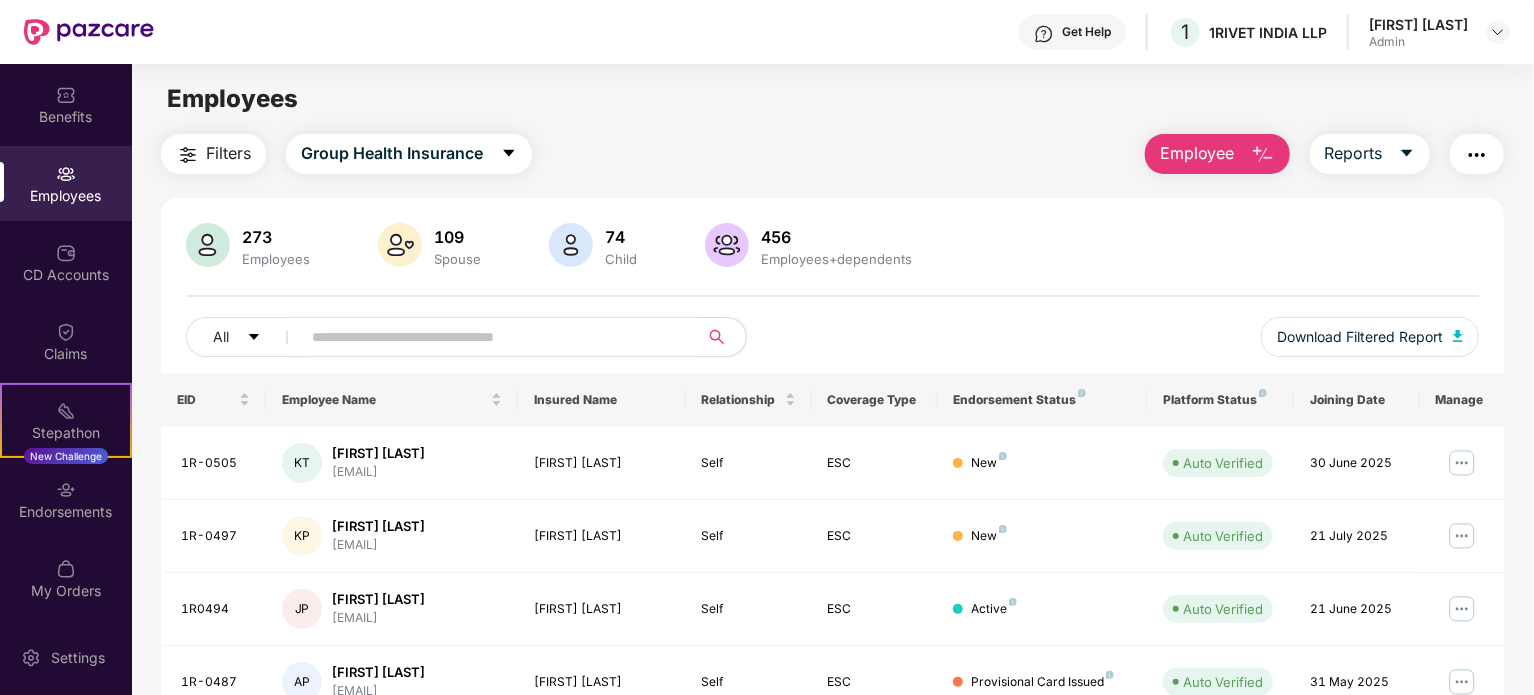 click on "273 Employees 109 Spouse 74 Child 456 Employees+dependents All Download Filtered Report EID Employee Name Insured Name Relationship Coverage Type Endorsement Status Platform Status Joining Date Manage                   1R-0505 KT [FIRST] [LAST]   [EMAIL] [FIRST] [LAST] Self ESC New Auto Verified 30 June 2025 1R-0497 KP [FIRST] [LAST]   [EMAIL] [FIRST] [LAST] Self ESC New Auto Verified 21 July 2025 1R0494 JP [FIRST] [LAST]   [EMAIL] [FIRST] [LAST] Self ESC Active Auto Verified 21 June 2025 1R-0487 AP [FIRST] [LAST]   [EMAIL] [FIRST] [LAST] Self ESC Provisional Card Issued Auto Verified 31 May 2025 1R-0478 FS [FIRST] [LAST]   [EMAIL] [FIRST] [LAST] Self ESC Provisional Card Issued Auto Verified 08 June 2025 1R-0478 FS [FIRST] [LAST]   [EMAIL] [FIRST] [LAST] Spouse ESC Provisional Card Issued - 08 June 2025 HS" at bounding box center [832, 713] 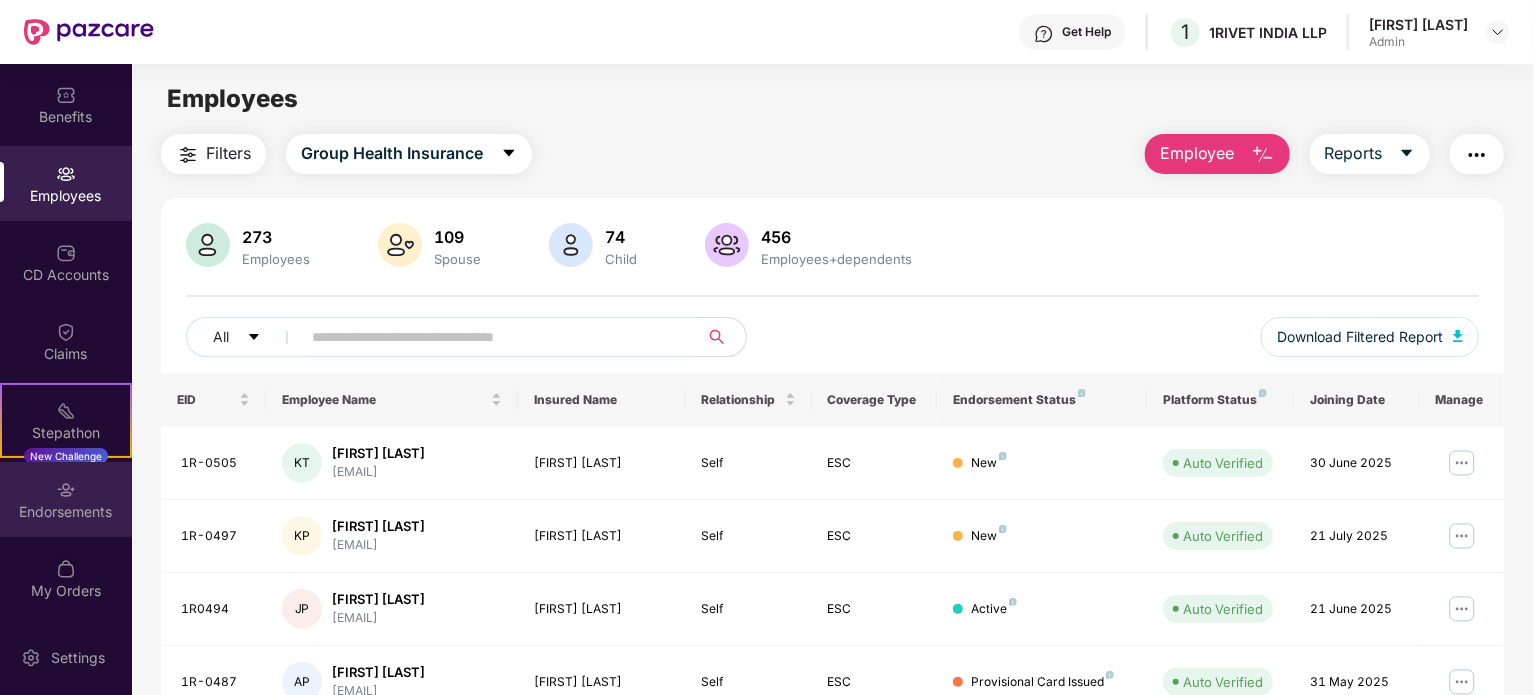 click on "Endorsements" at bounding box center [66, 512] 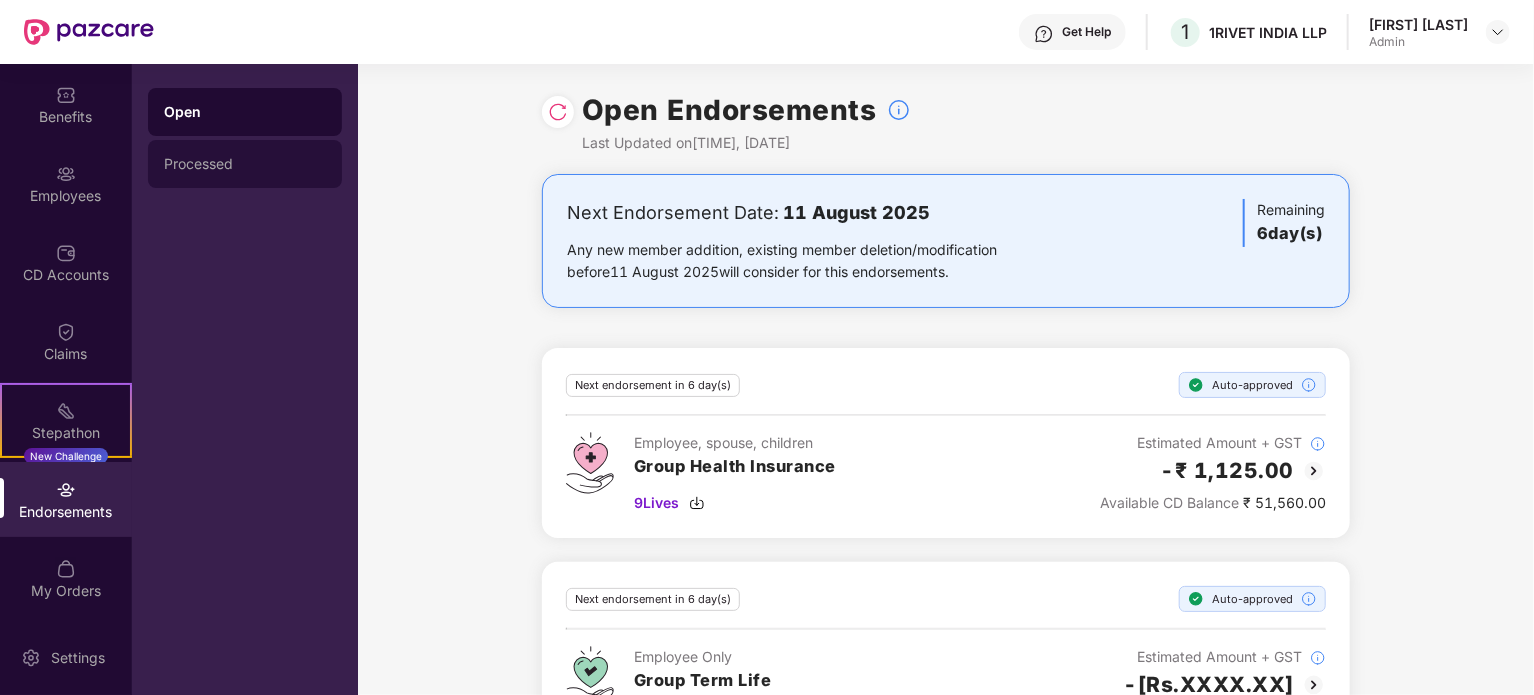click on "Processed" at bounding box center (245, 164) 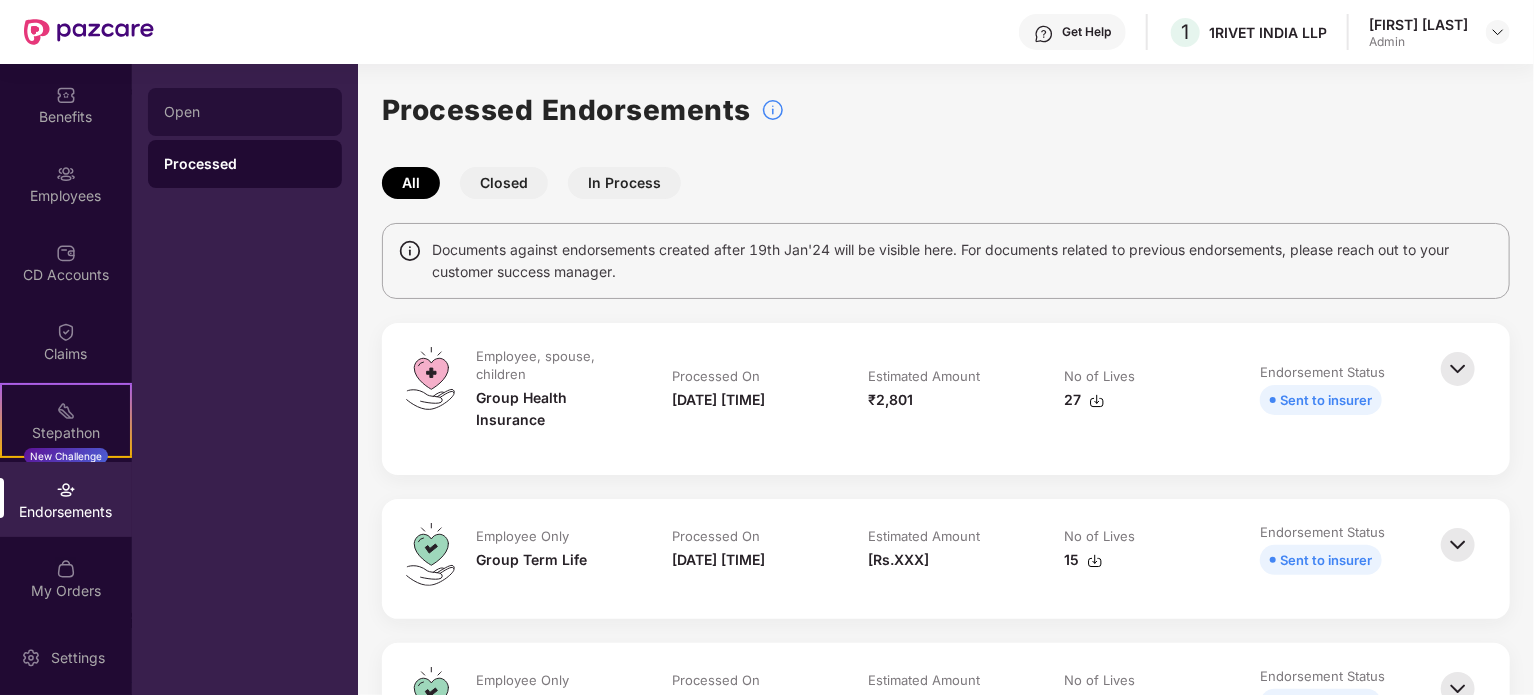 click on "Open" at bounding box center [245, 112] 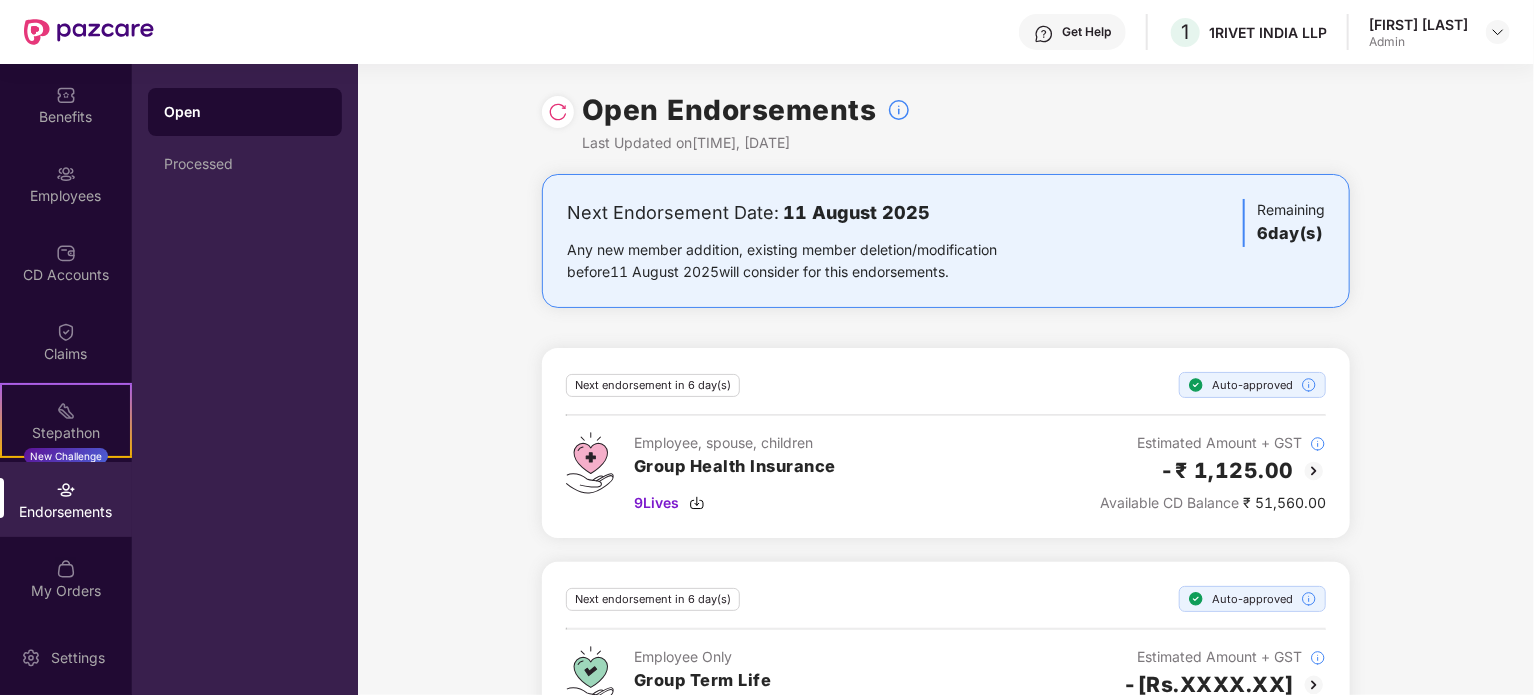scroll, scrollTop: 79, scrollLeft: 0, axis: vertical 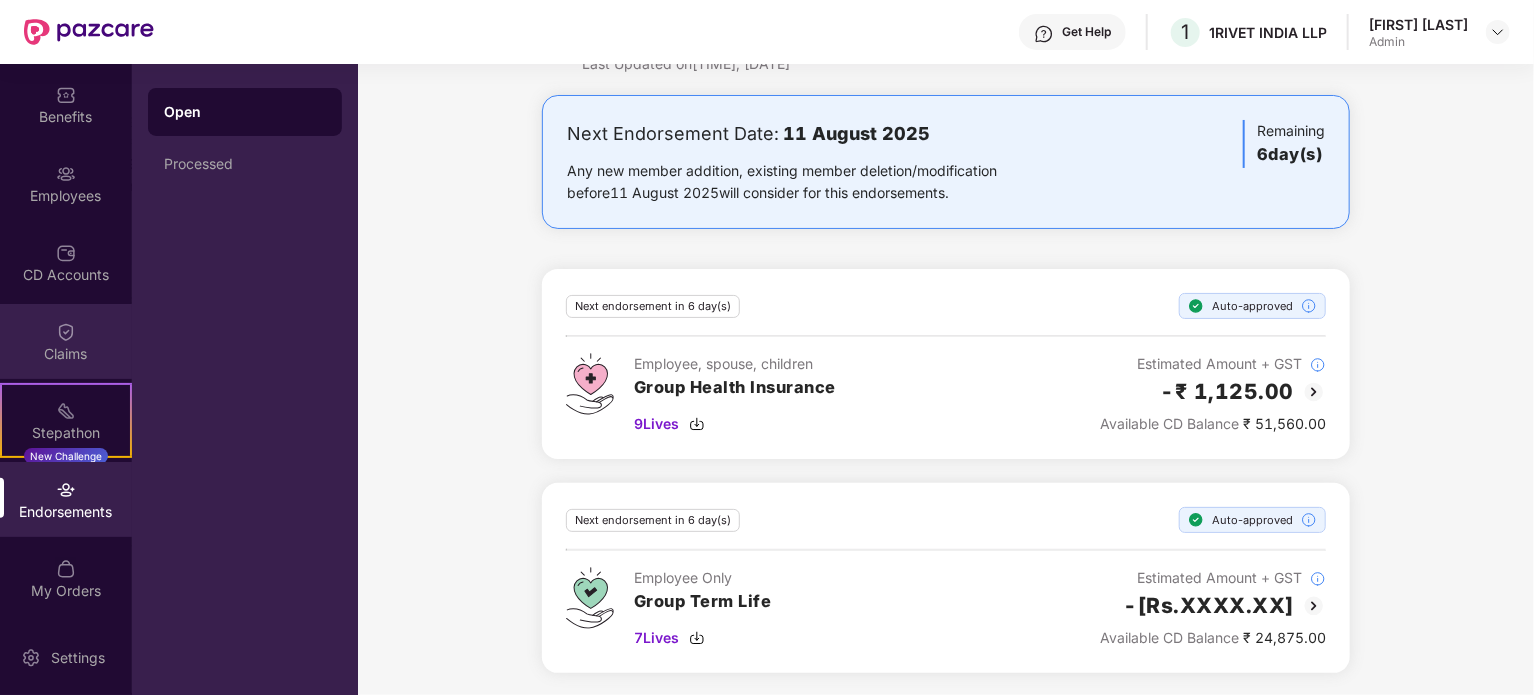 click on "Claims" at bounding box center [66, 354] 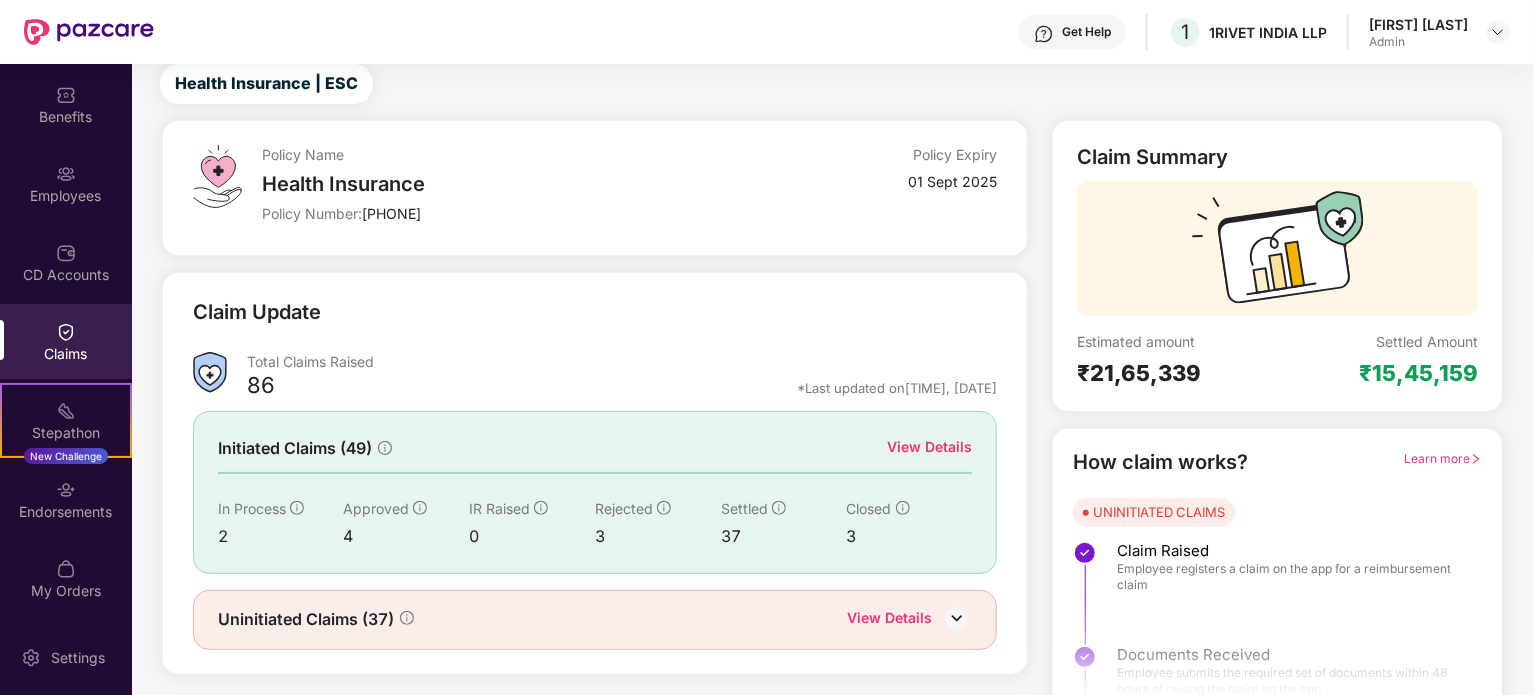 scroll, scrollTop: 87, scrollLeft: 0, axis: vertical 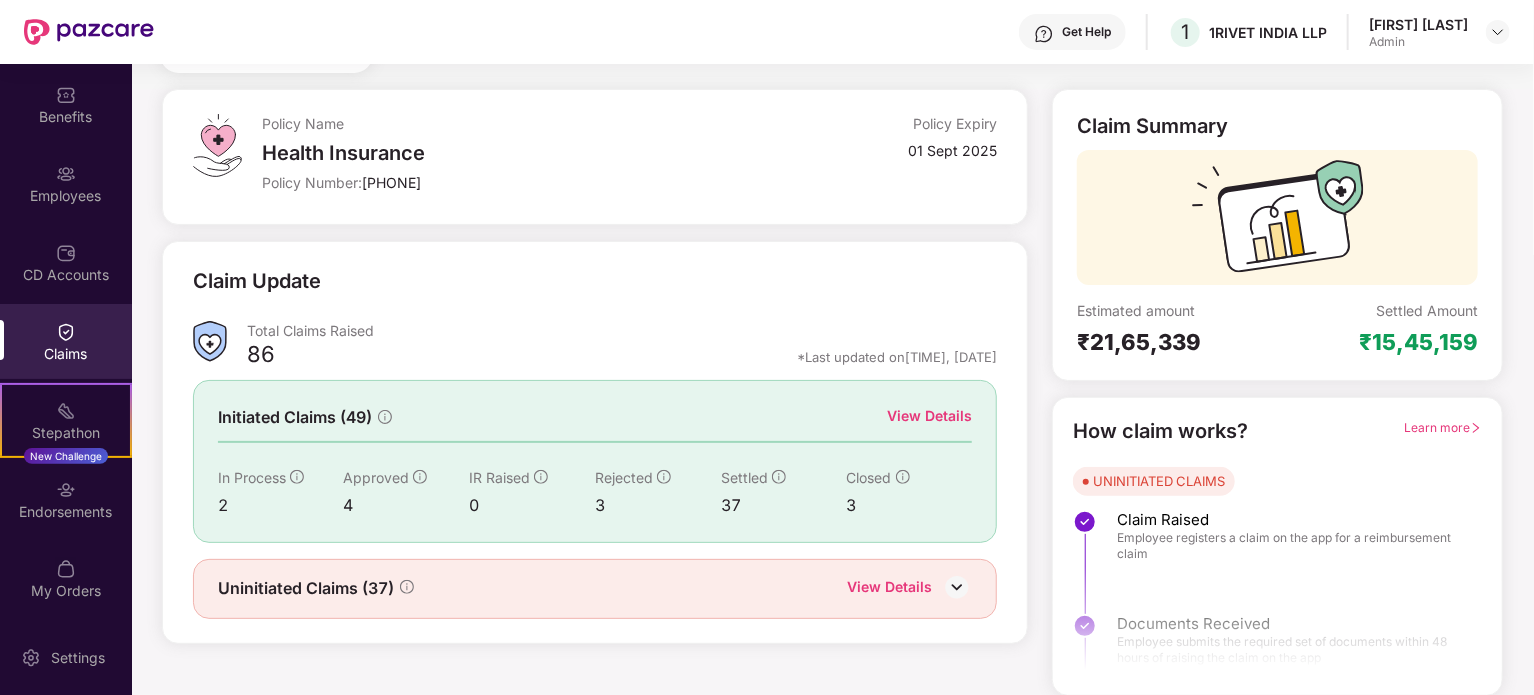 click on "View Details" at bounding box center [929, 416] 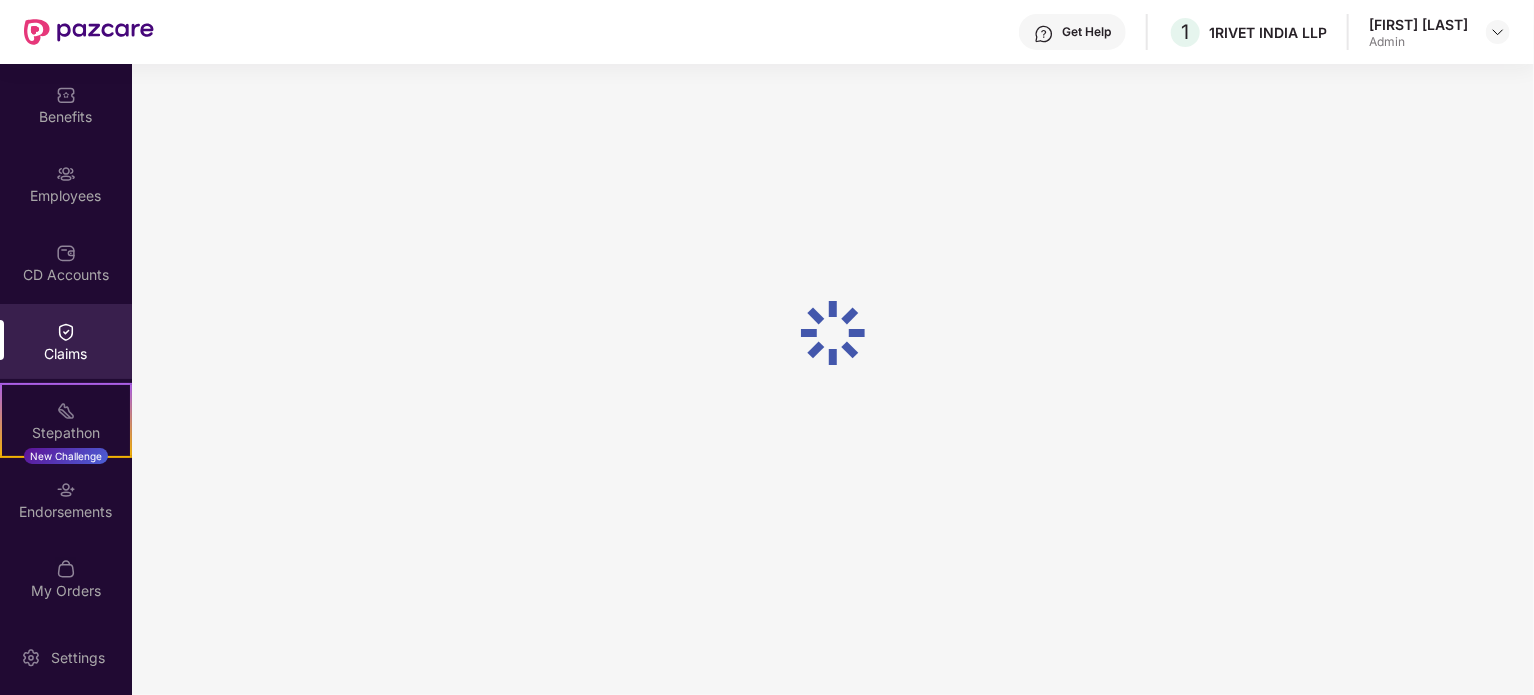 scroll, scrollTop: 64, scrollLeft: 0, axis: vertical 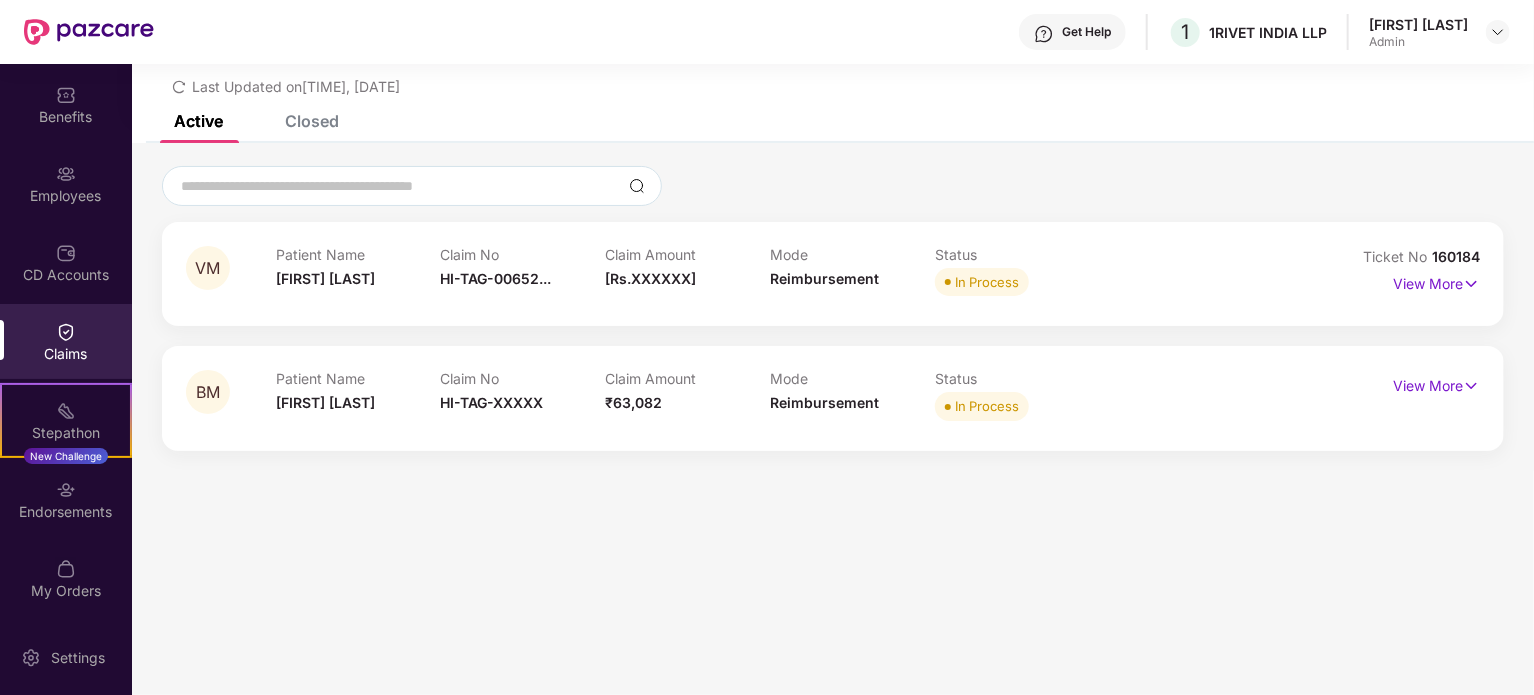 click on "Claims" at bounding box center (66, 341) 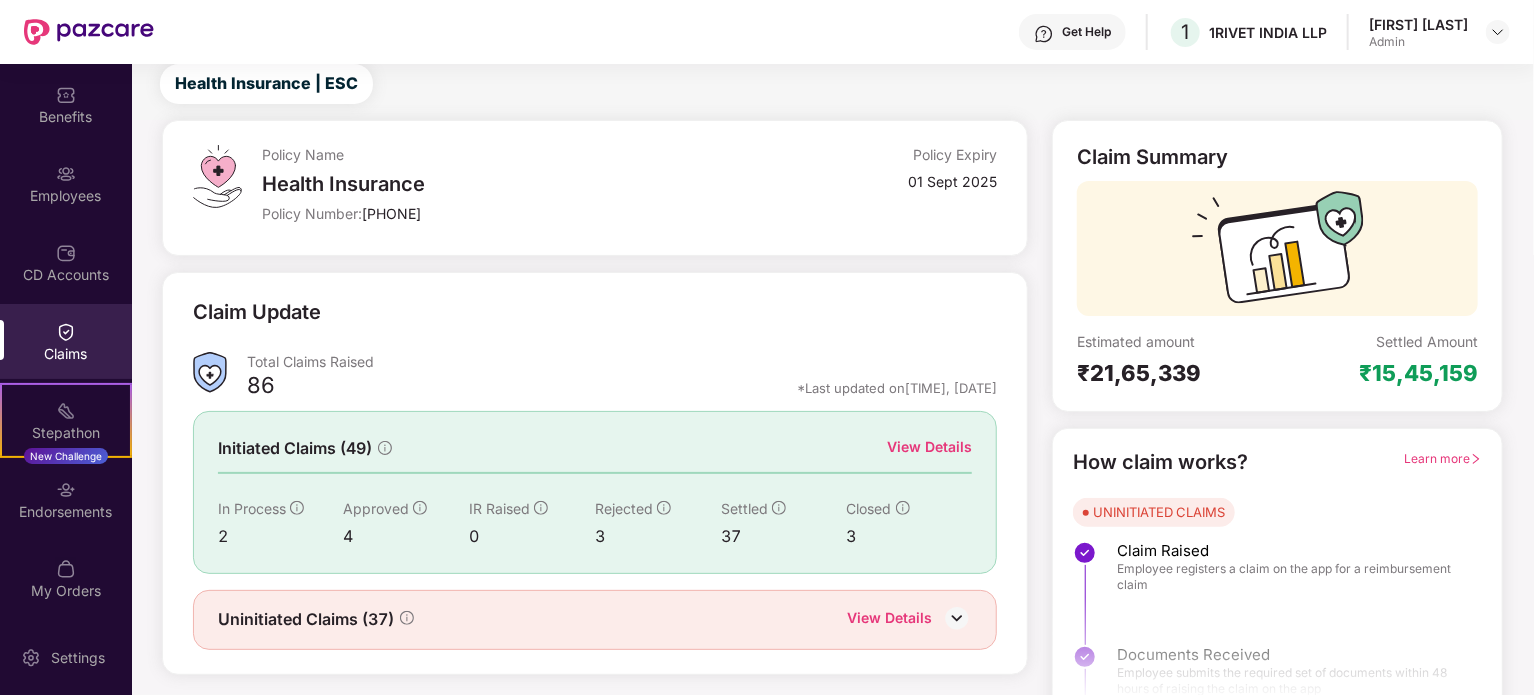 scroll, scrollTop: 87, scrollLeft: 0, axis: vertical 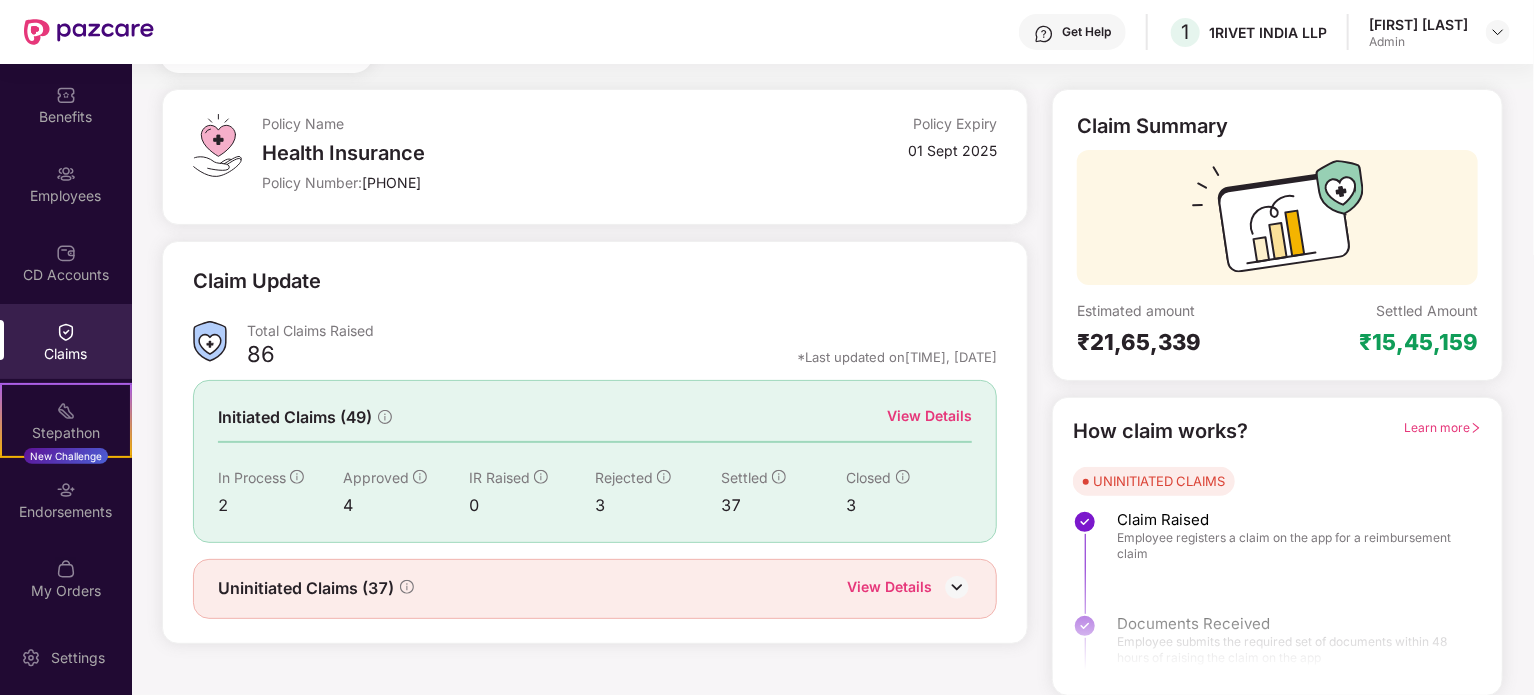 click on "View Details" at bounding box center [929, 416] 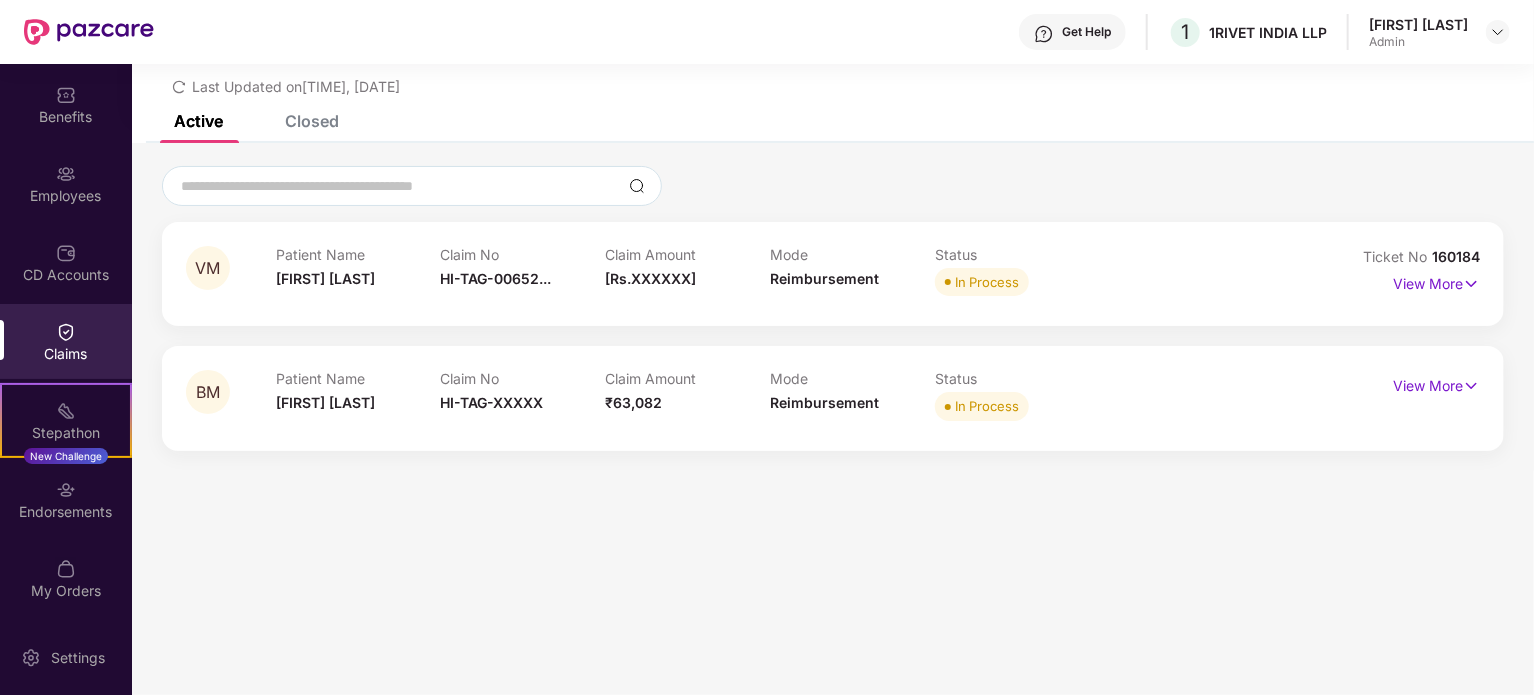 scroll, scrollTop: 64, scrollLeft: 0, axis: vertical 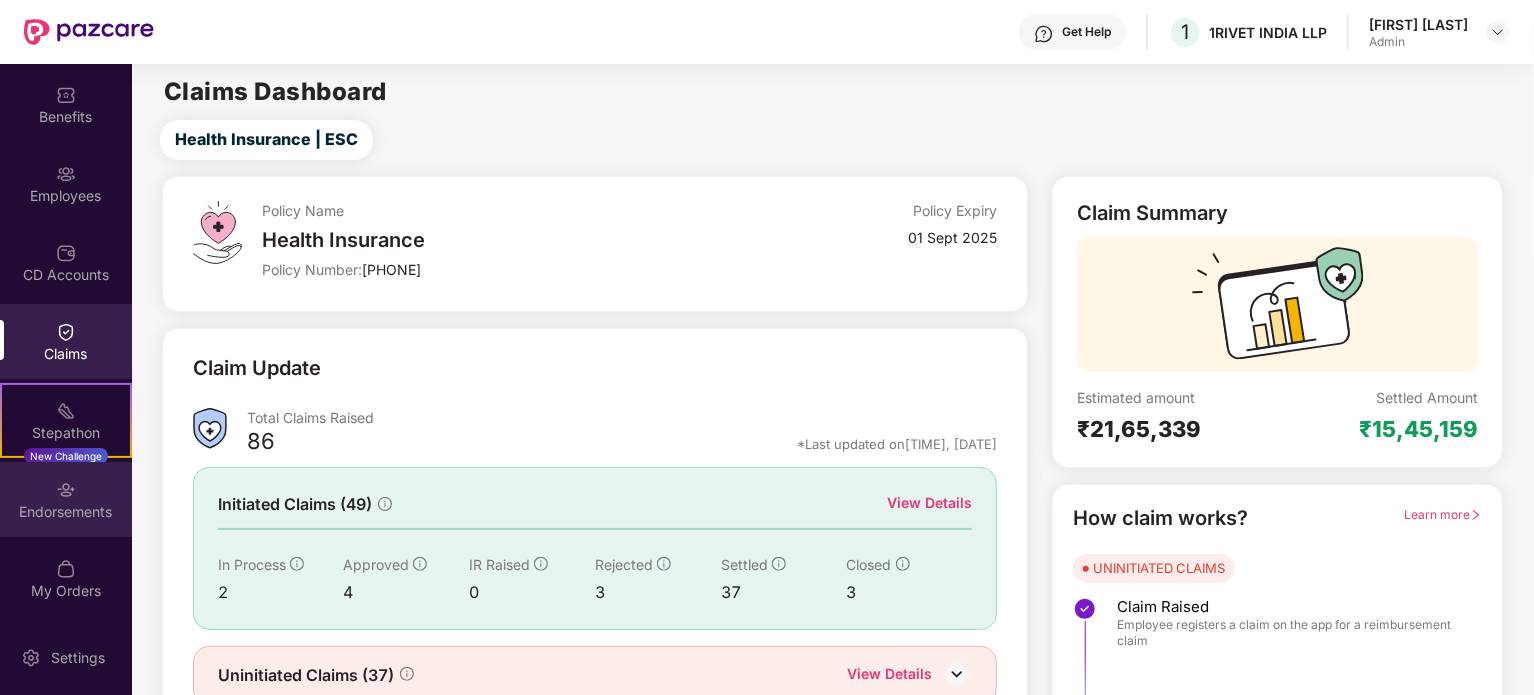 click on "Endorsements" at bounding box center (66, 512) 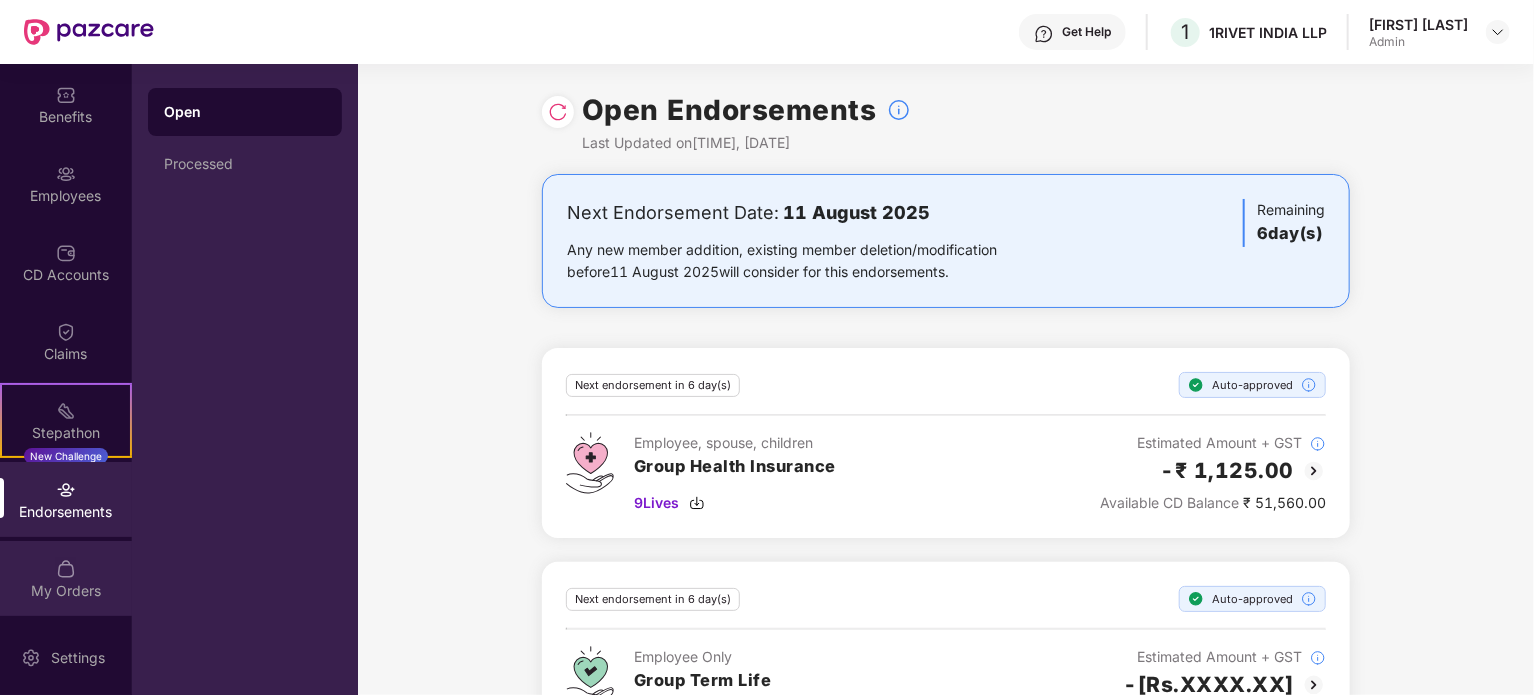 click at bounding box center [66, 569] 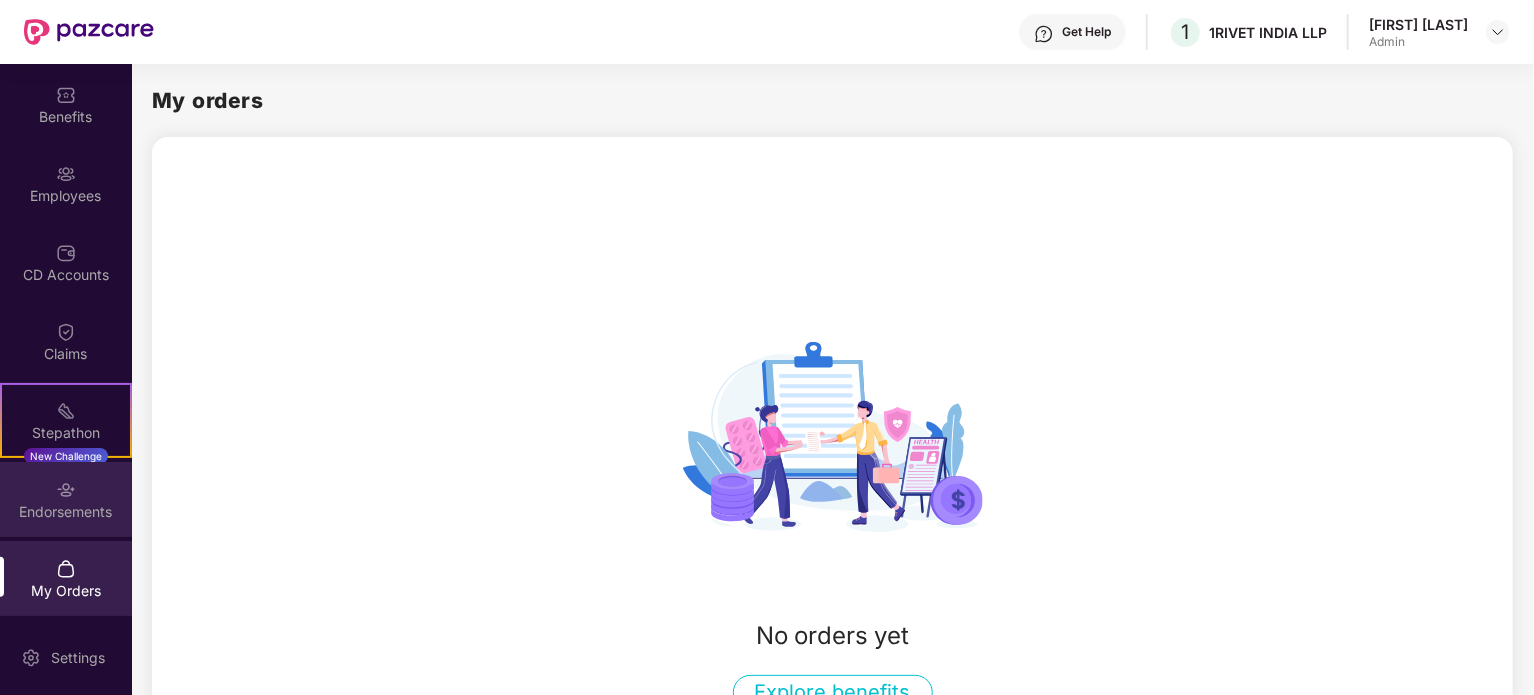 click on "Endorsements" at bounding box center [66, 512] 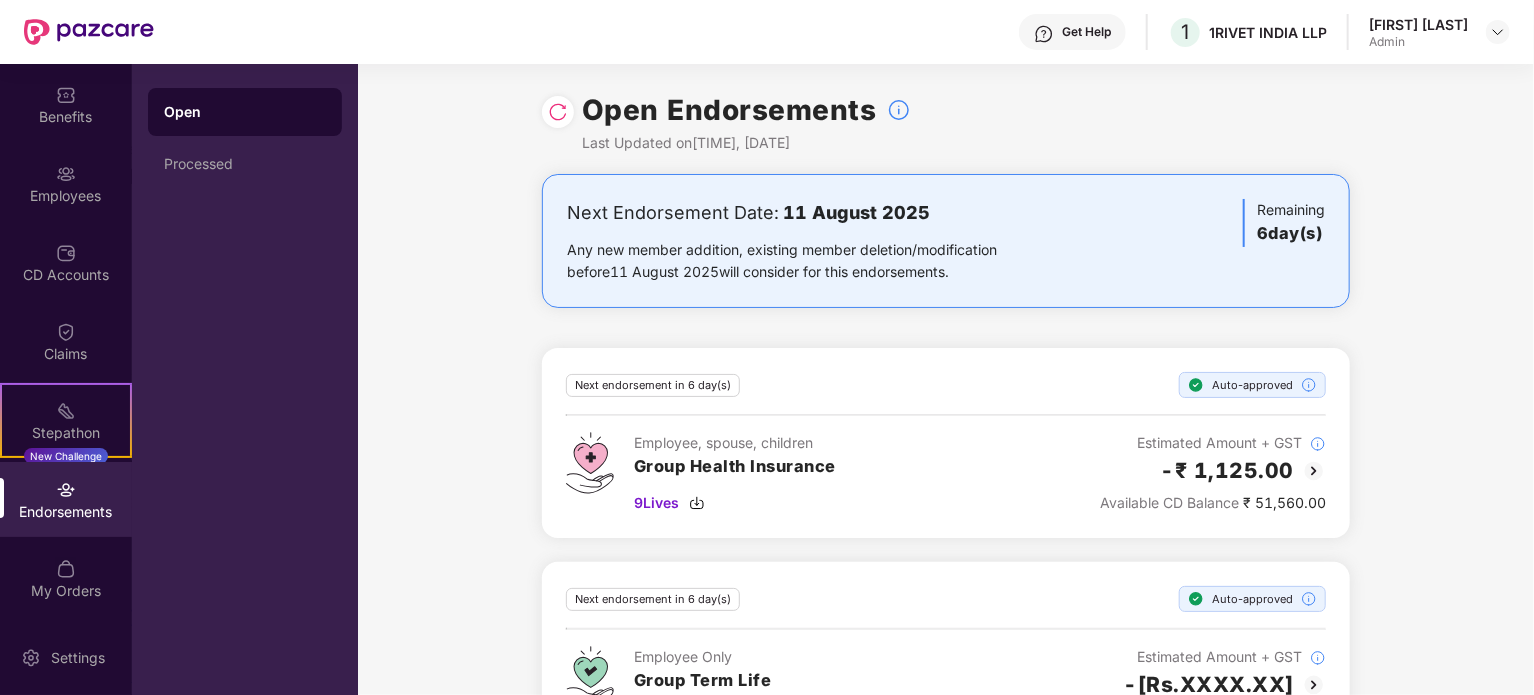 click on "Group Health Insurance" at bounding box center (735, 467) 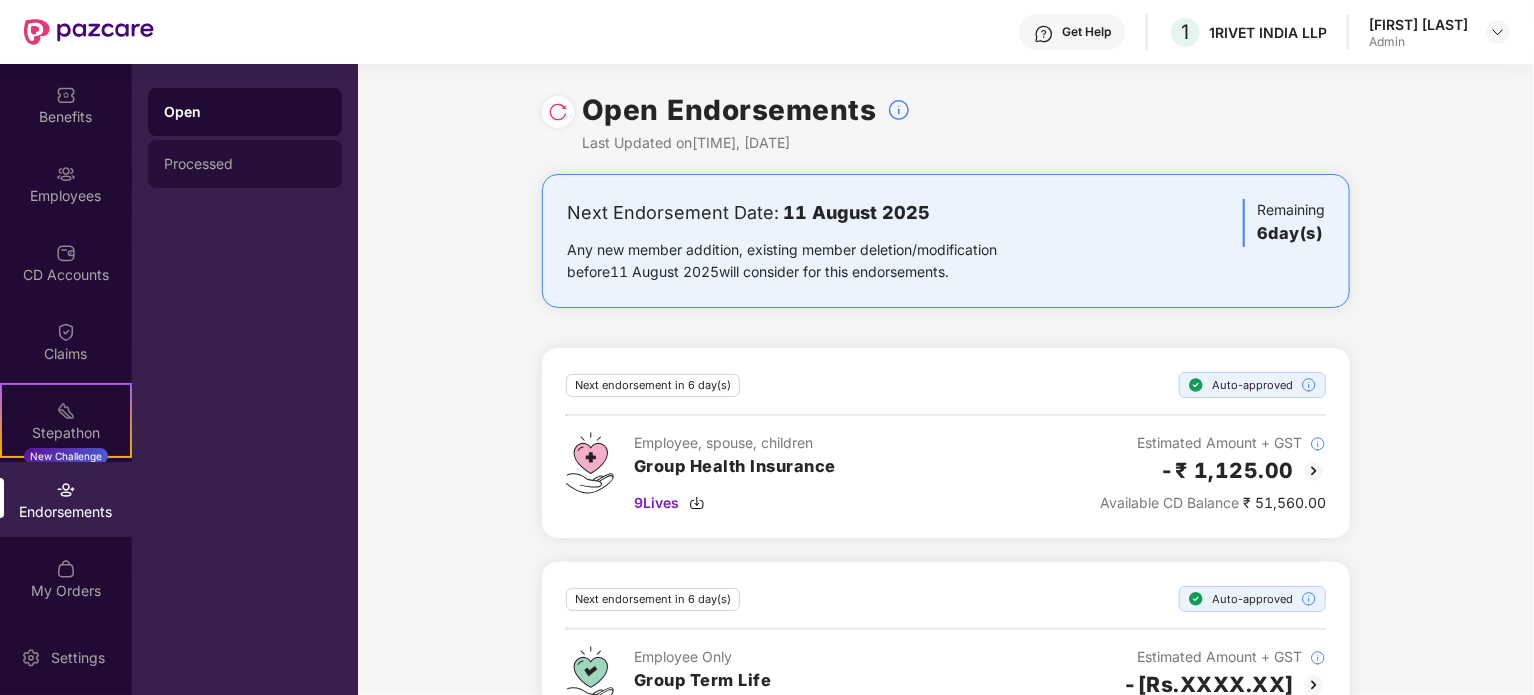 click on "Processed" at bounding box center [245, 164] 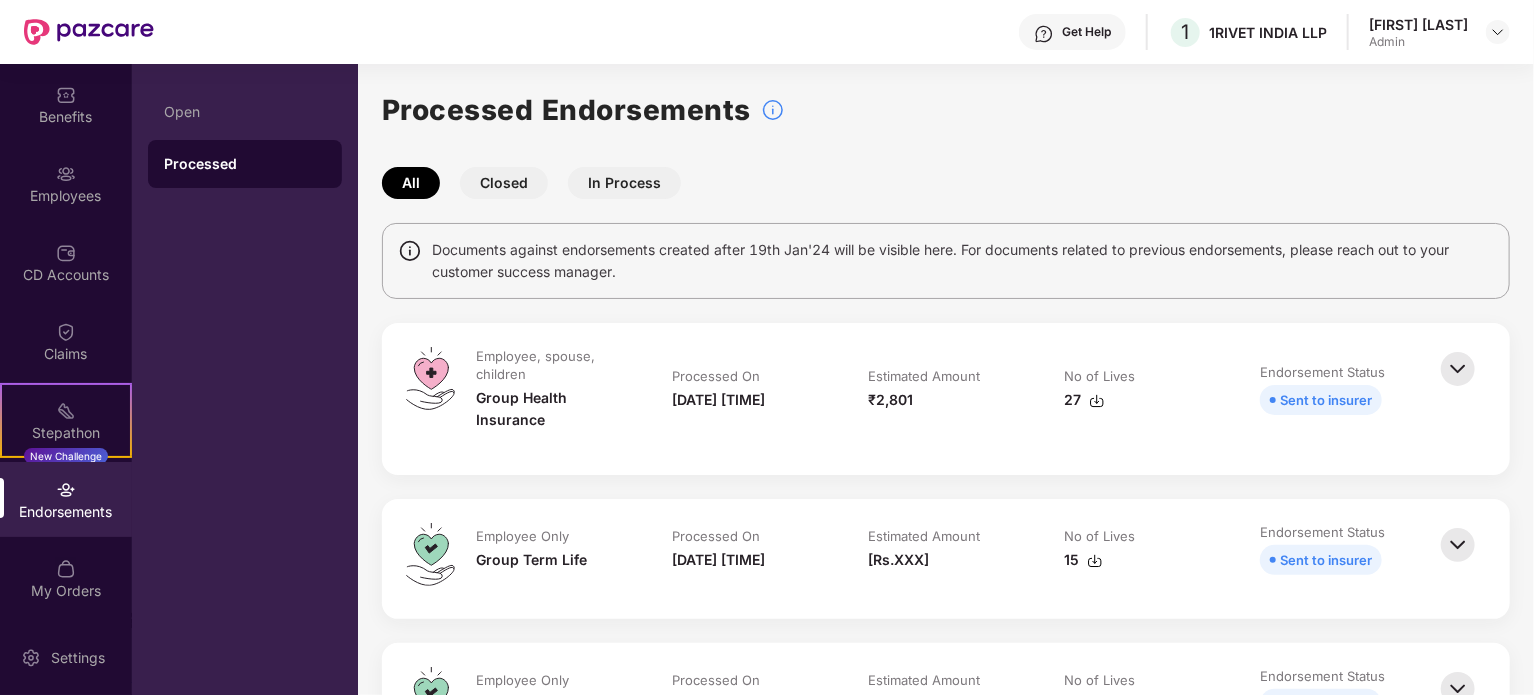 click on "Sent to insurer" at bounding box center [1326, 400] 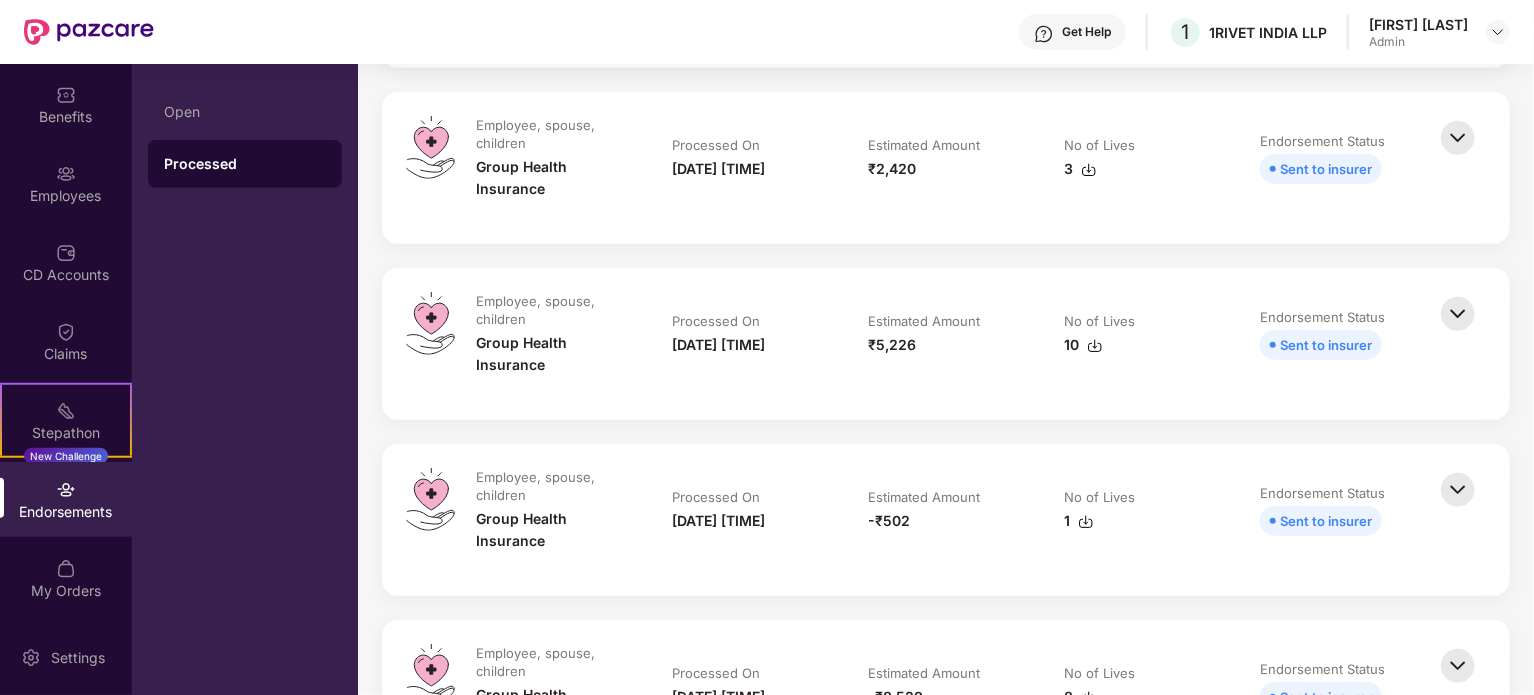 scroll, scrollTop: 800, scrollLeft: 0, axis: vertical 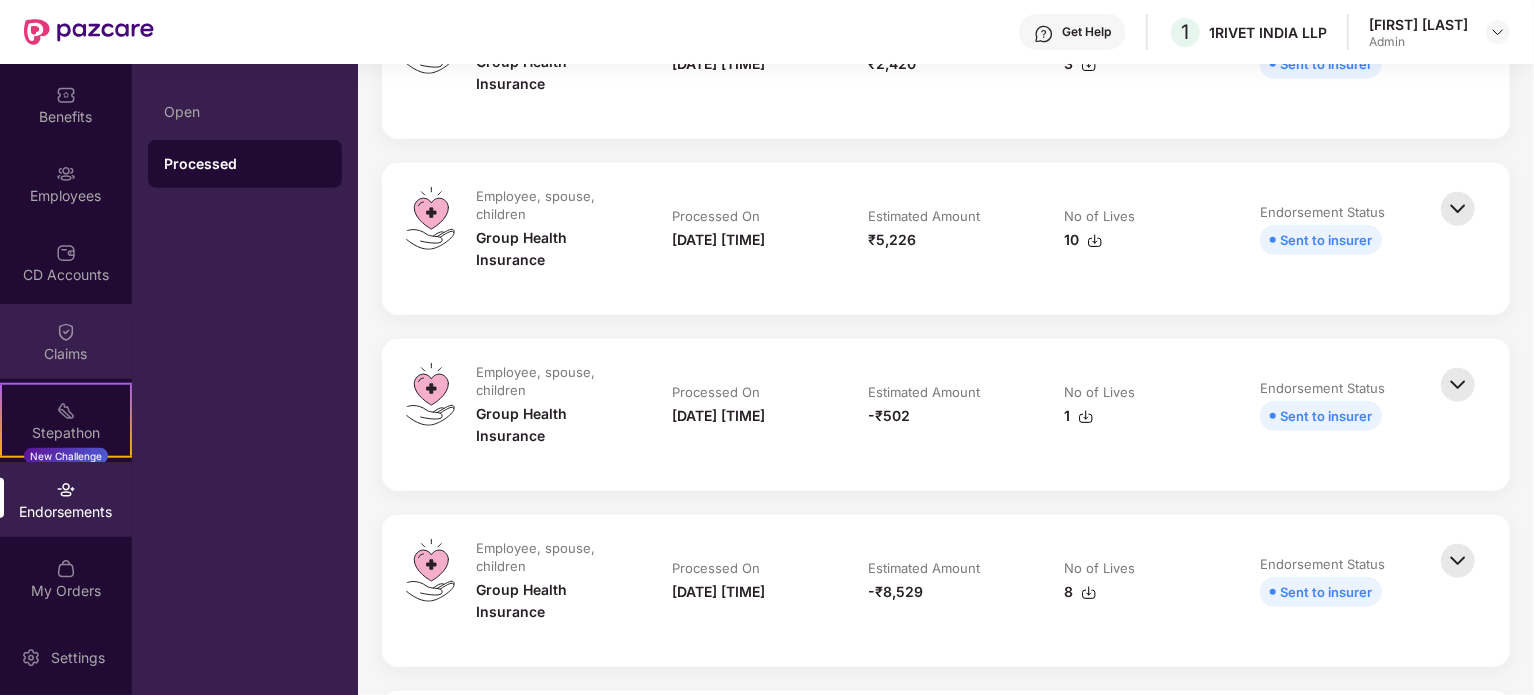 click at bounding box center [66, 332] 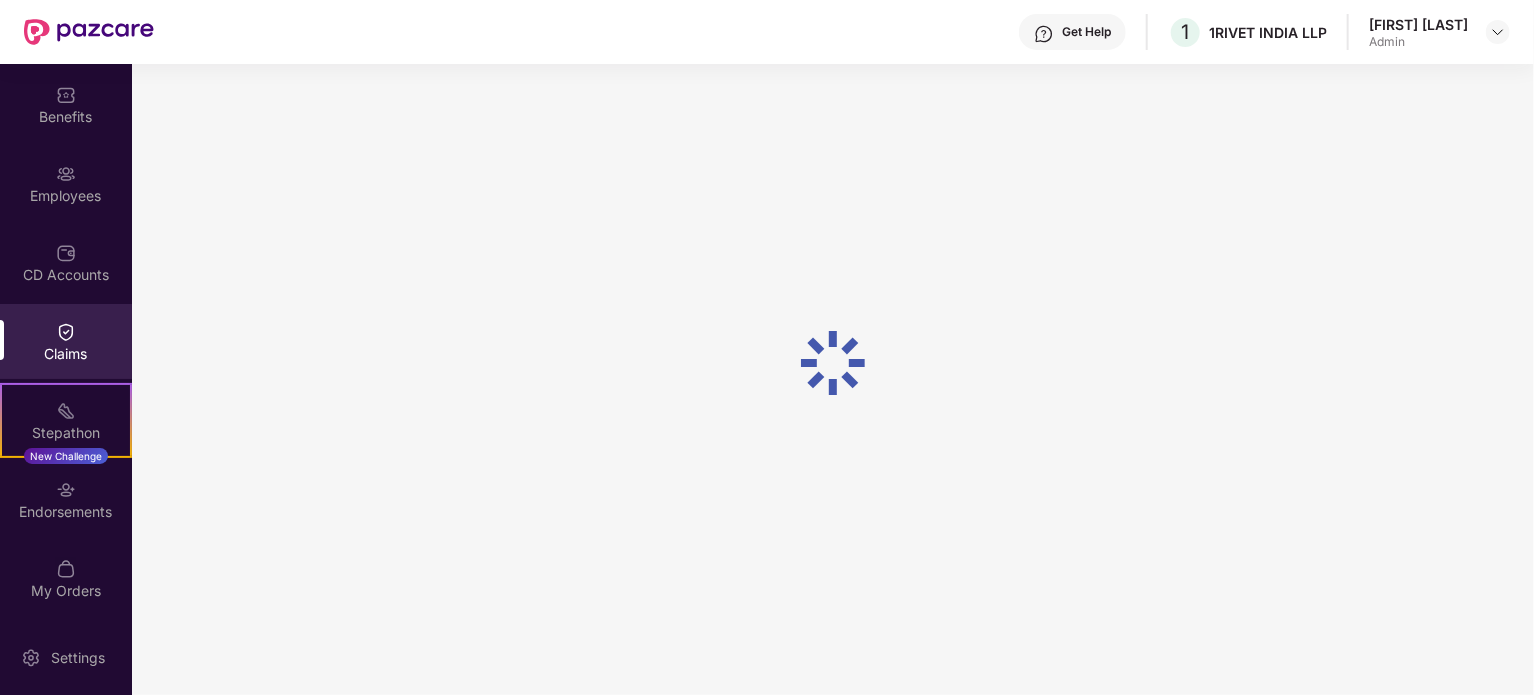 scroll, scrollTop: 0, scrollLeft: 0, axis: both 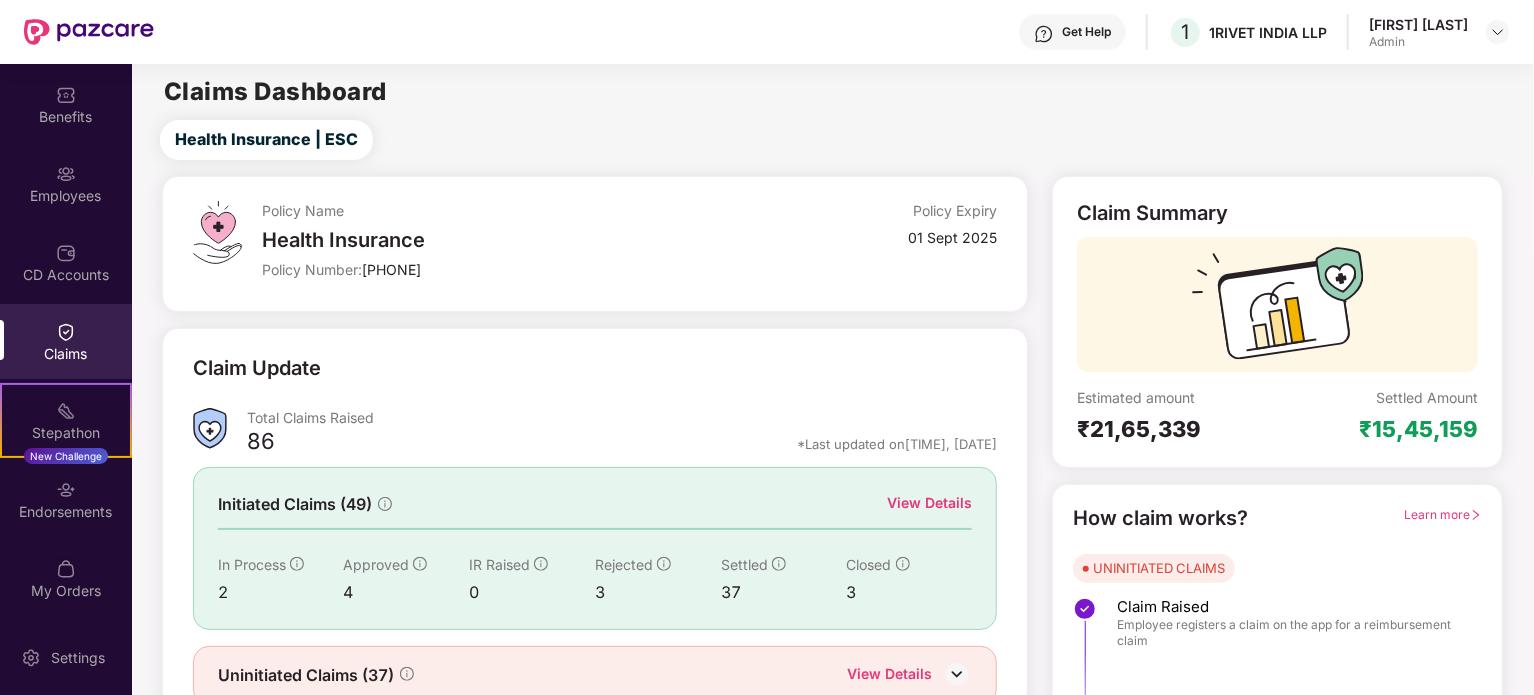 click on "₹15,45,159" at bounding box center (1418, 429) 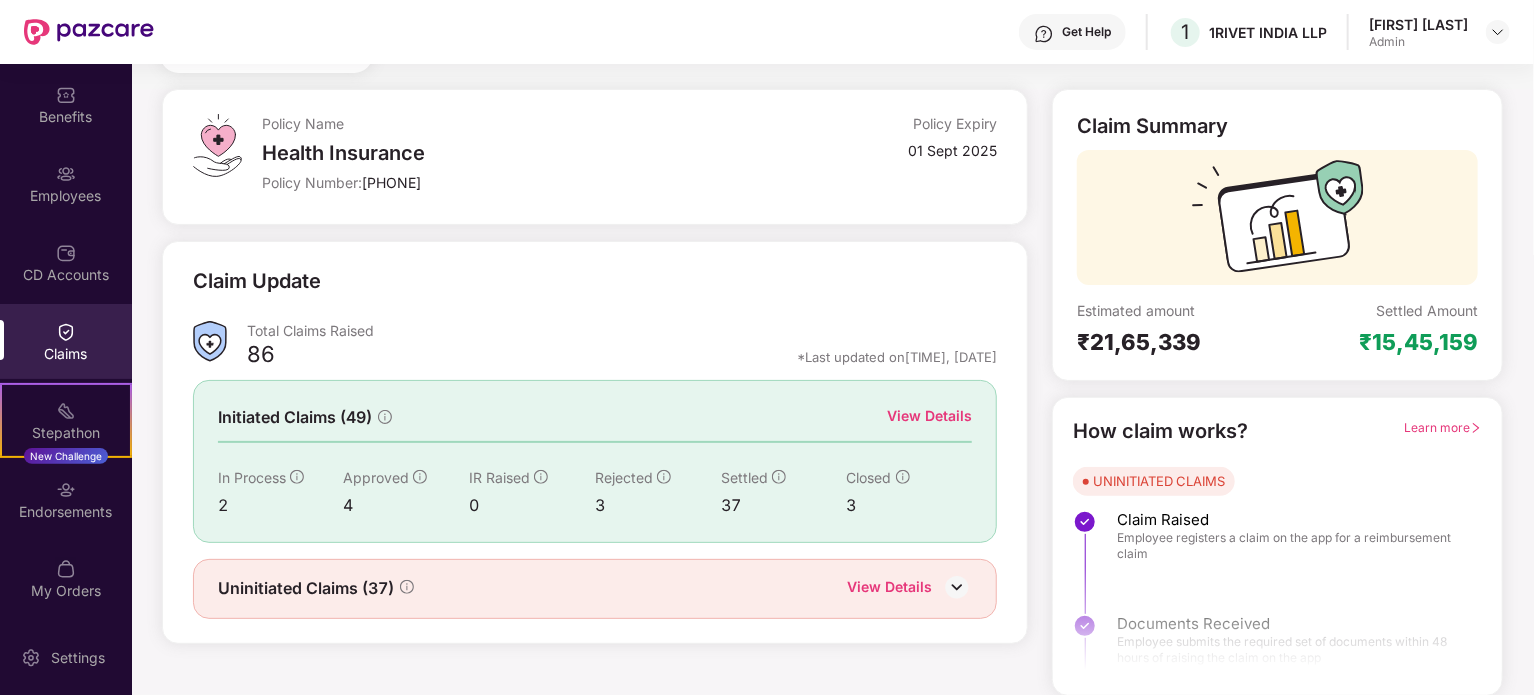 click on "View Details" at bounding box center (929, 416) 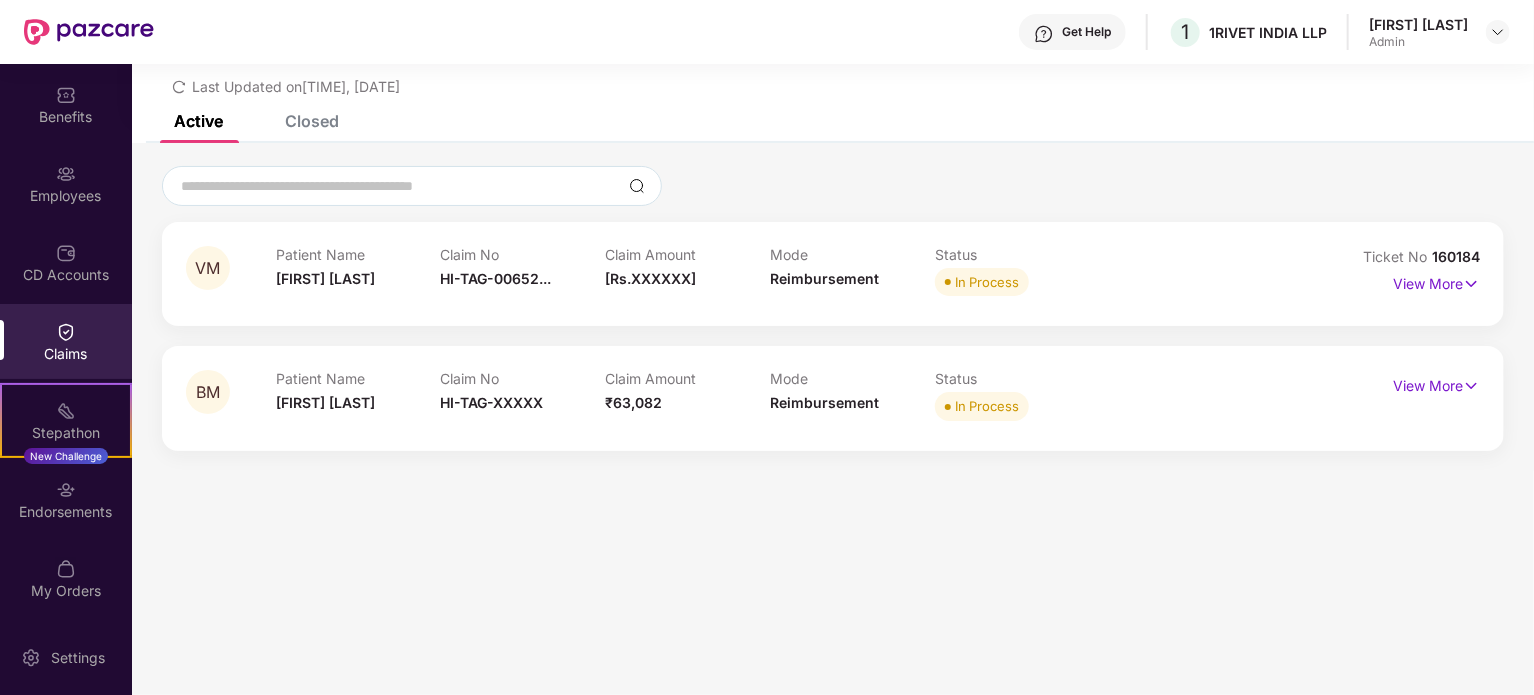 click on "Closed" at bounding box center (312, 121) 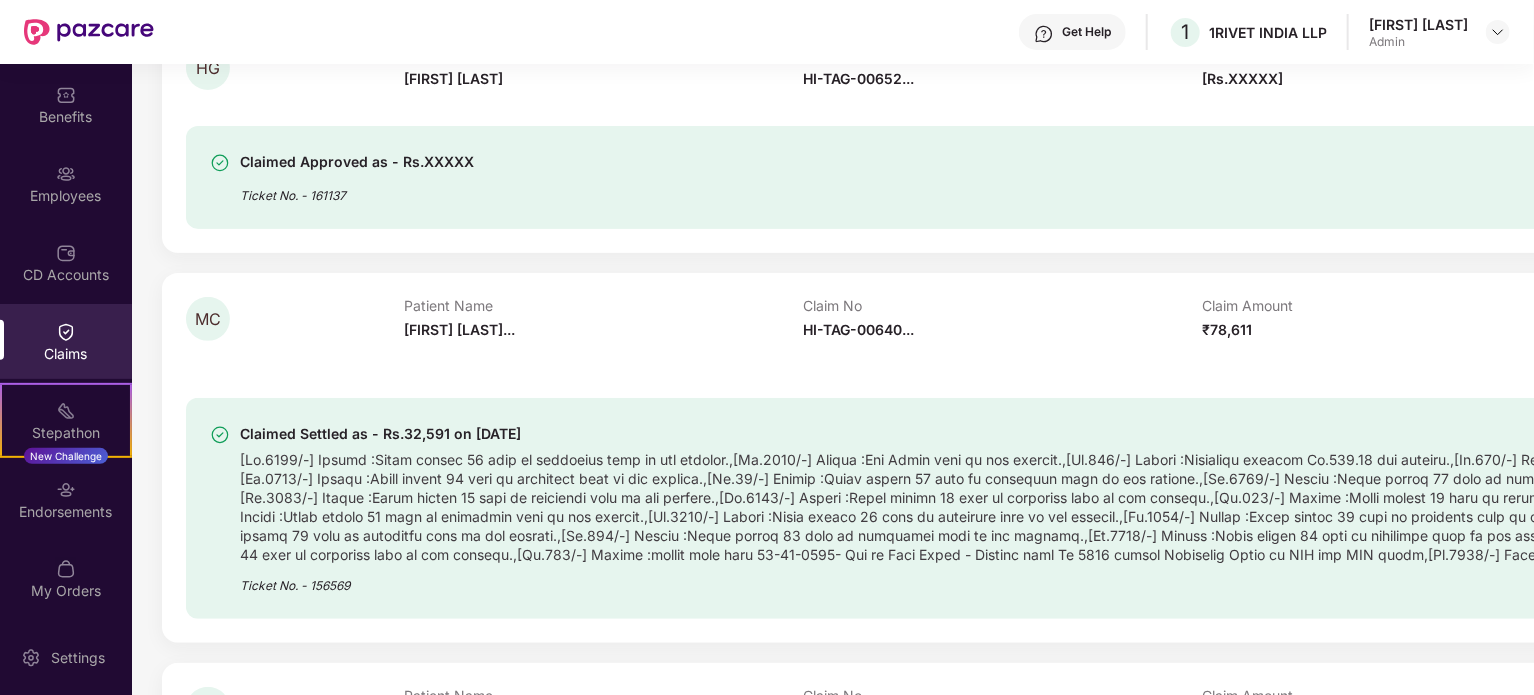 scroll, scrollTop: 364, scrollLeft: 0, axis: vertical 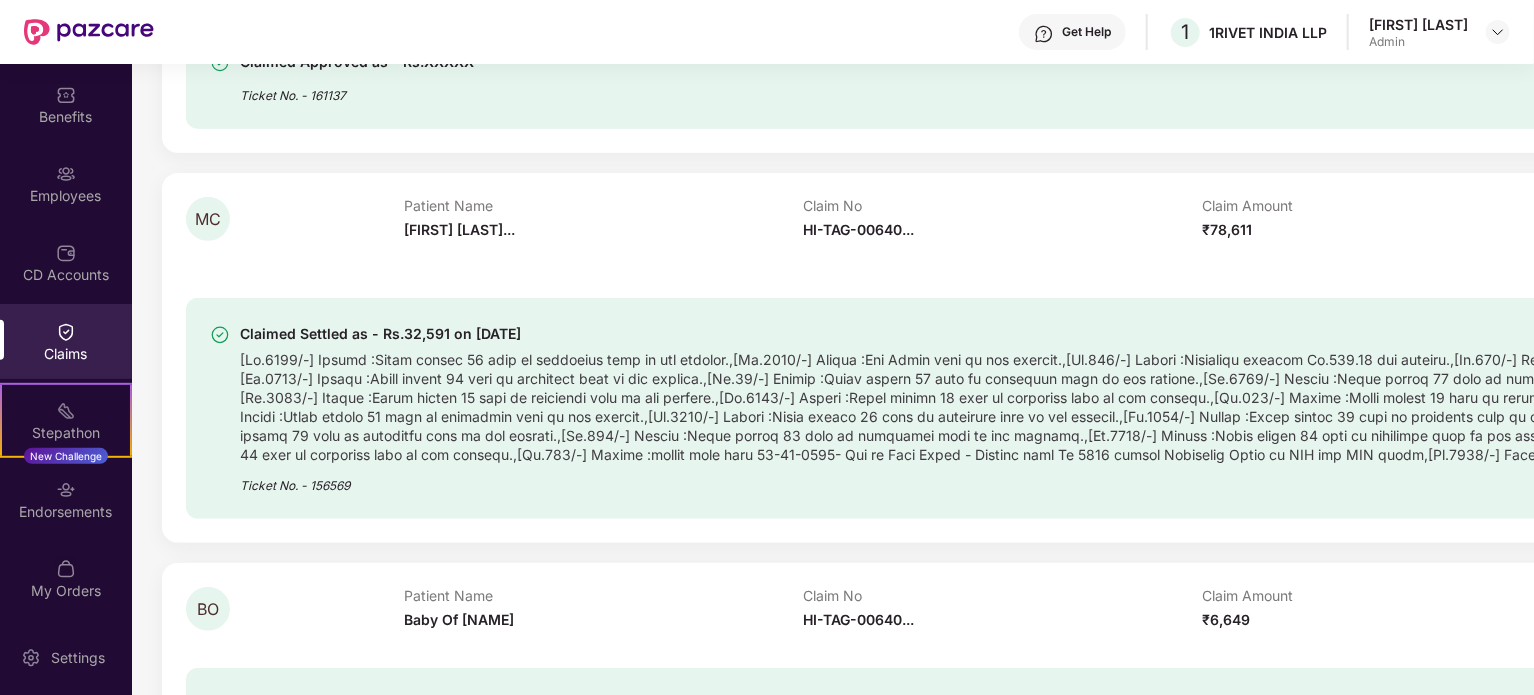 click on "View More" at bounding box center [3277, 254] 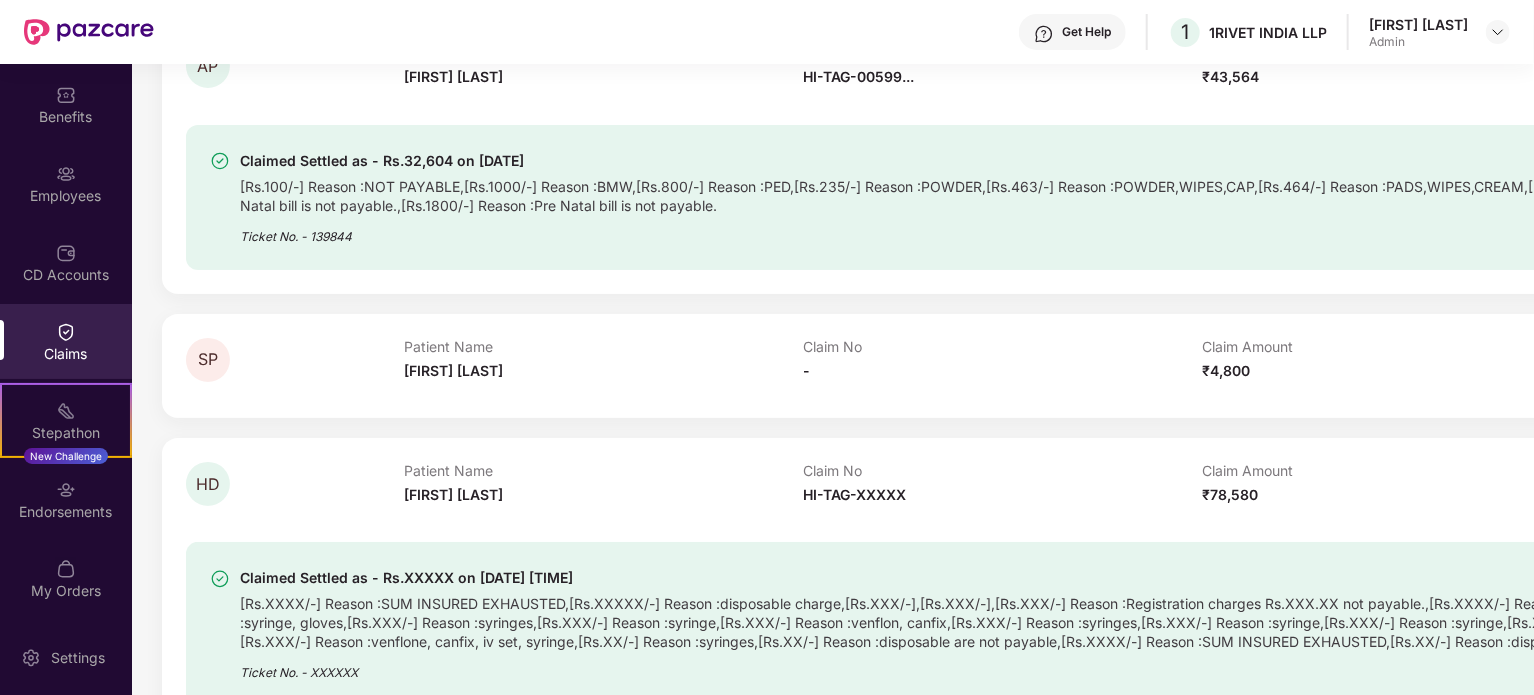 scroll, scrollTop: 3964, scrollLeft: 0, axis: vertical 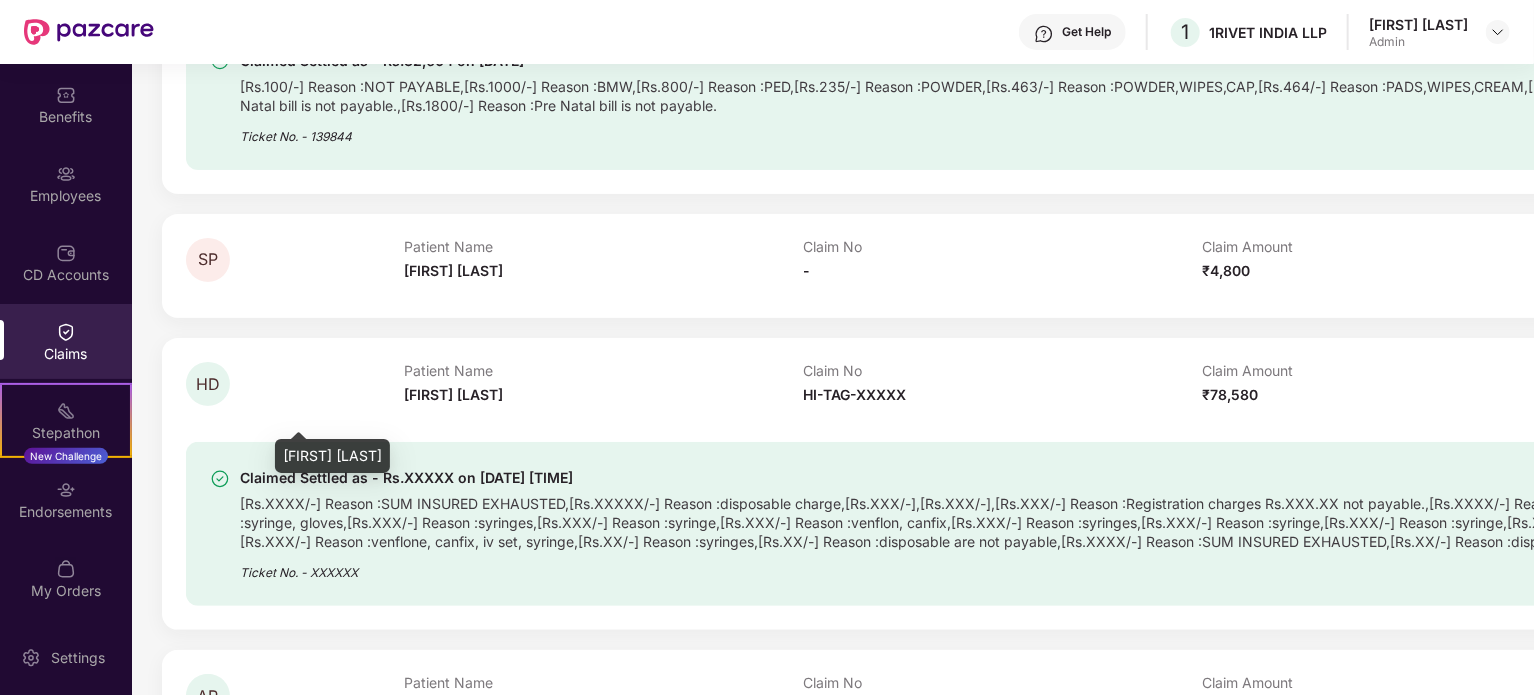 drag, startPoint x: 324, startPoint y: 410, endPoint x: 371, endPoint y: 421, distance: 48.270073 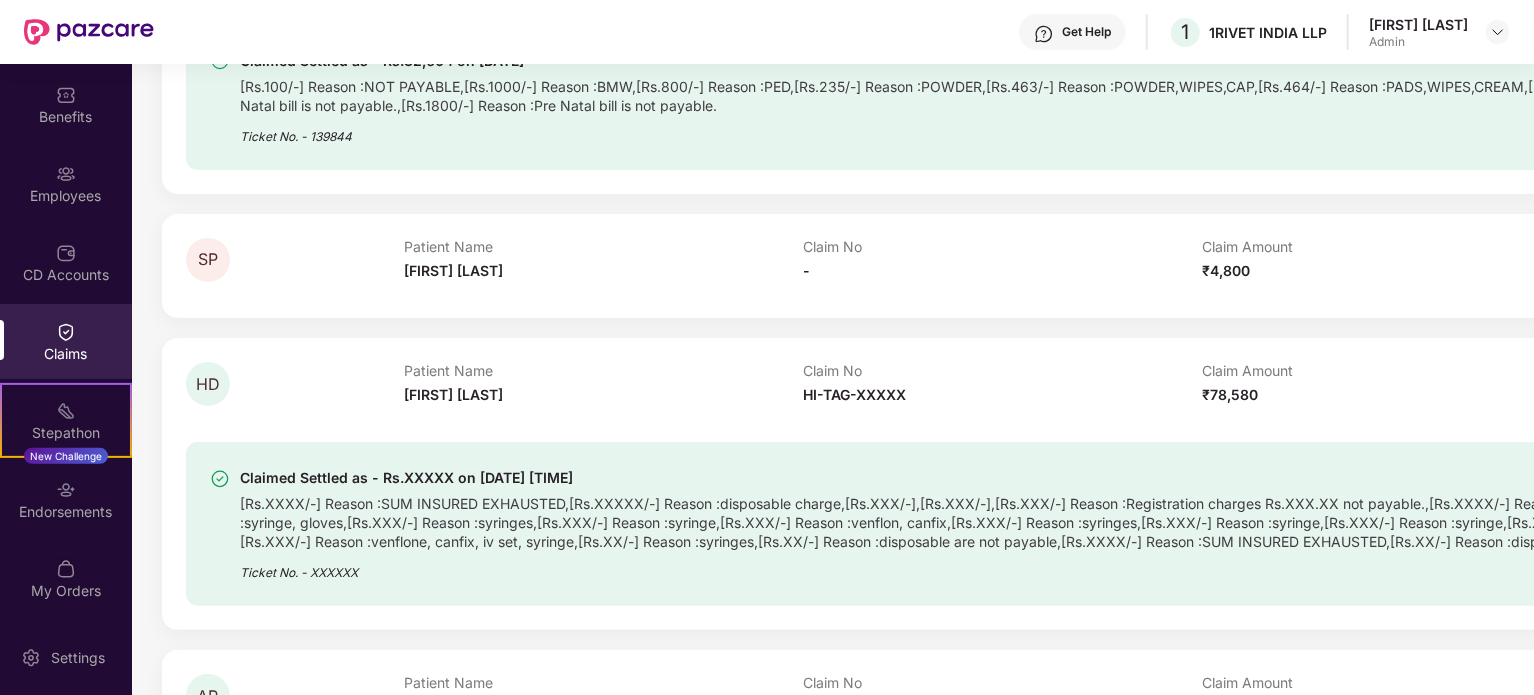 click on "[Rs.100/-] Reason :NOT PAYABLE,[Rs.1000/-] Reason :BMW,[Rs.800/-] Reason :PED,[Rs.235/-] Reason :POWDER,[Rs.463/-] Reason :POWDER,WIPES,CAP,[Rs.464/-] Reason :PADS,WIPES,CREAM,[Rs.690/-] Reason :PADS,GLOVES,IV SET,DETTOL,TUBE,CREAM,,[Rs.970/-] Reason :BELT,[Rs.38/-] Reason :CREAM,[Rs.2200/-] Reason :Pre Natal bill is not payable.,[Rs.2200/-] Reason :Pre Natal bill is not payable.,[Rs.1800/-] Reason :Pre Natal bill is not payable." at bounding box center [1511, 94] 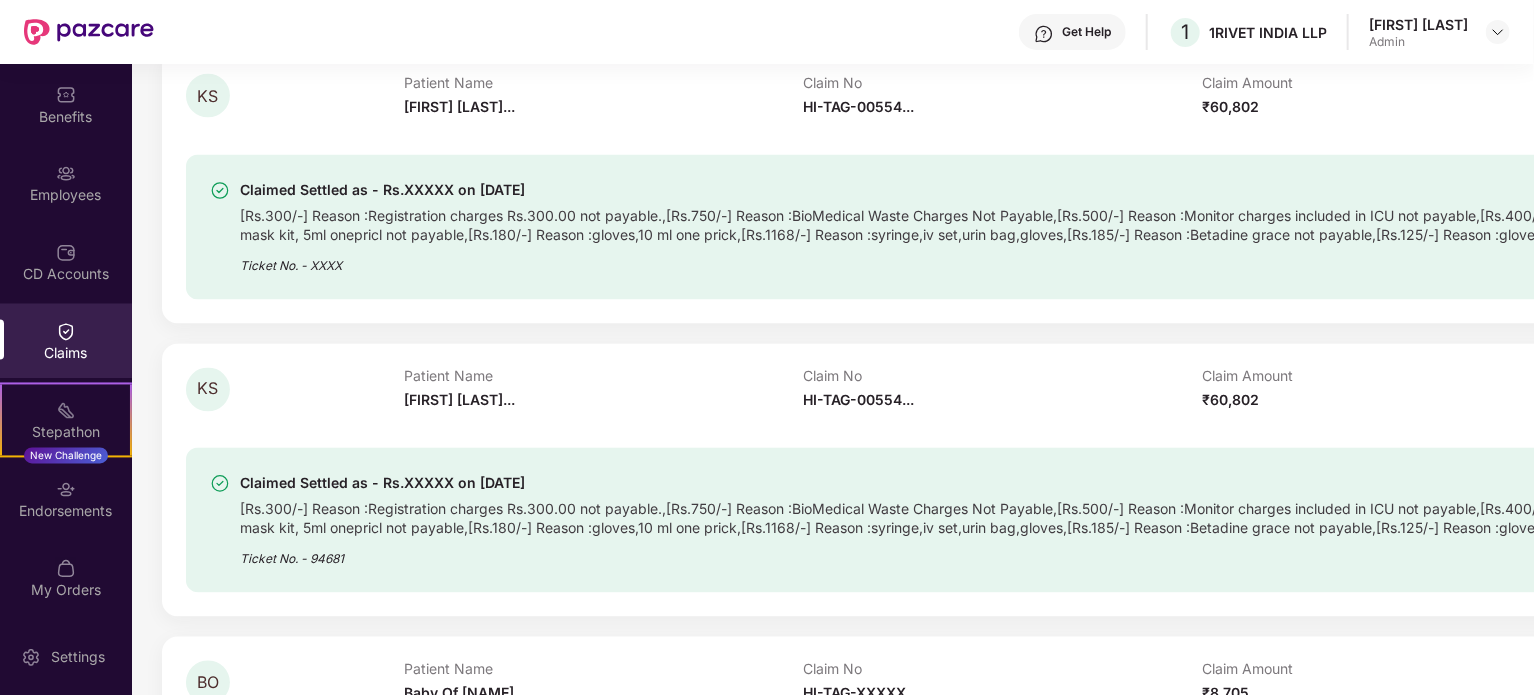 scroll, scrollTop: 5564, scrollLeft: 0, axis: vertical 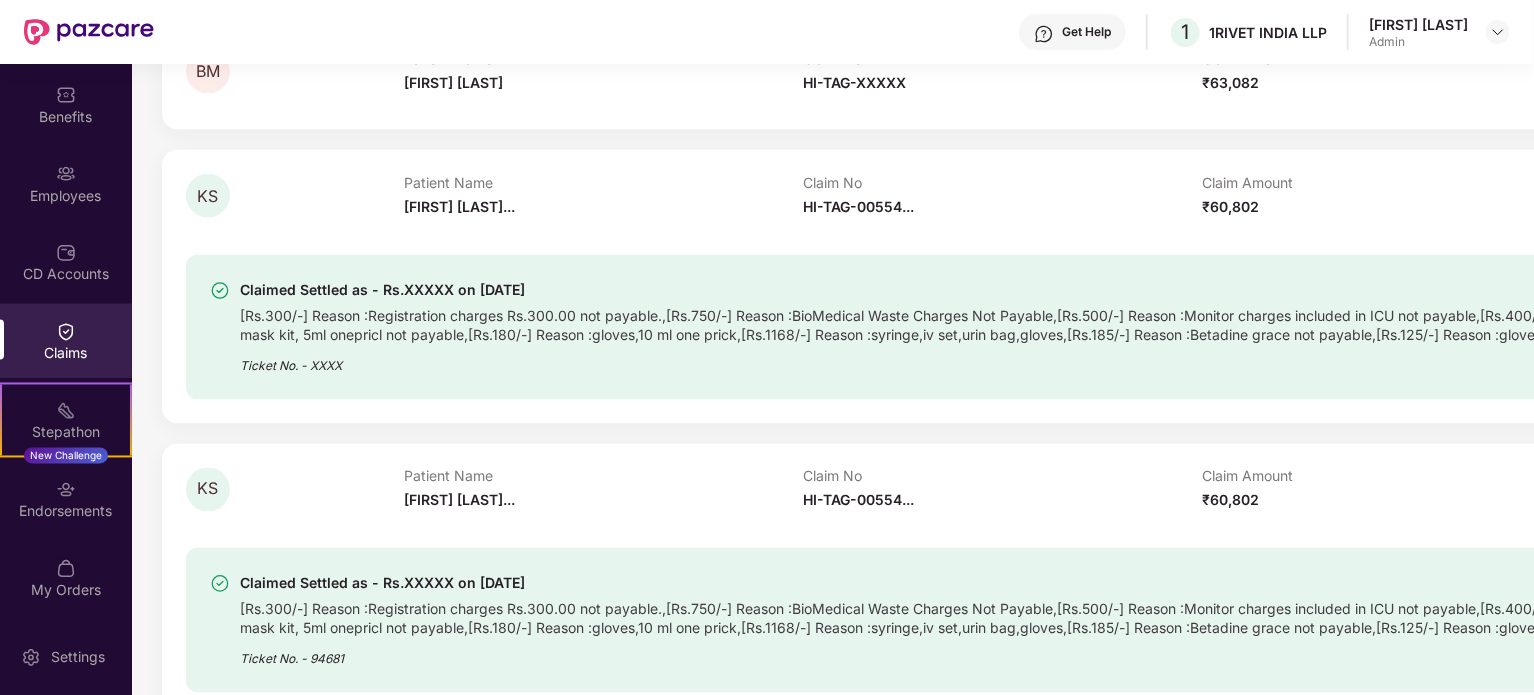 drag, startPoint x: 354, startPoint y: 263, endPoint x: 543, endPoint y: 272, distance: 189.21416 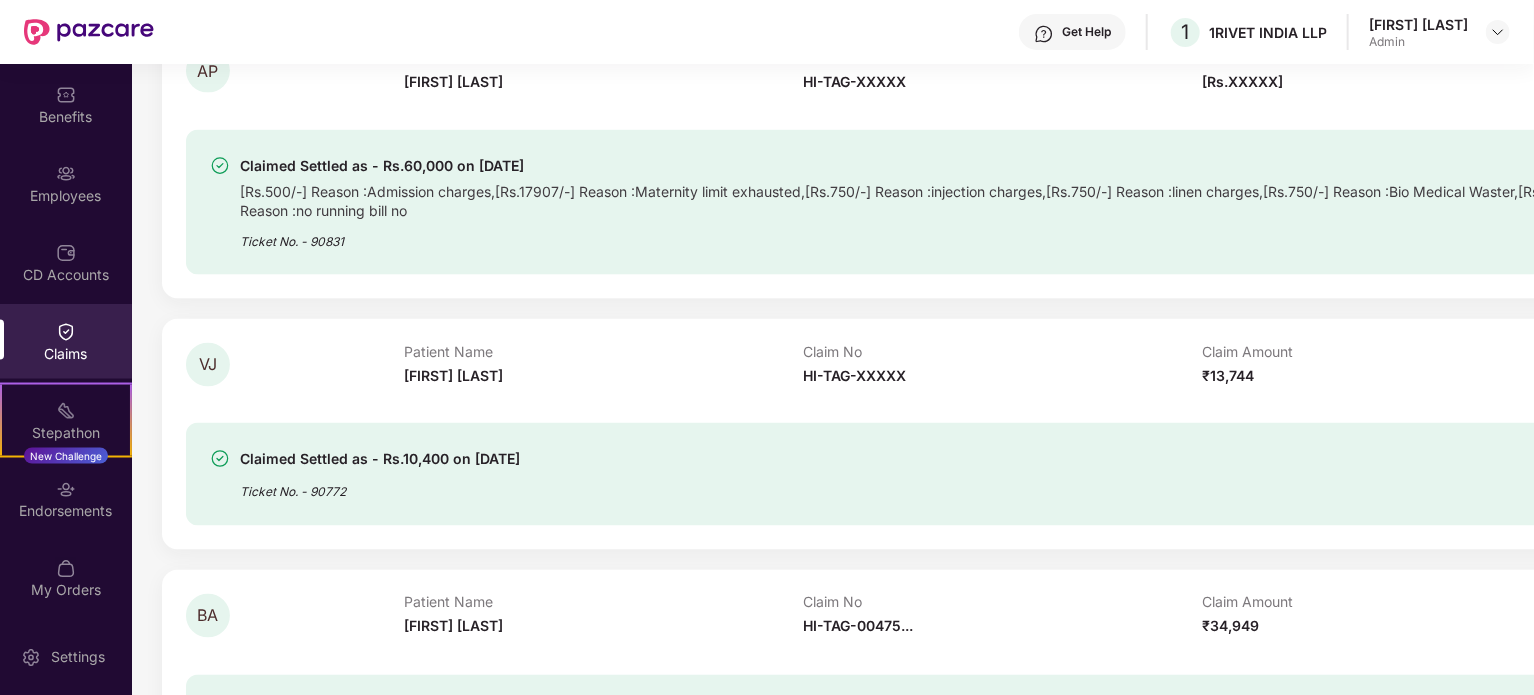 scroll, scrollTop: 8564, scrollLeft: 0, axis: vertical 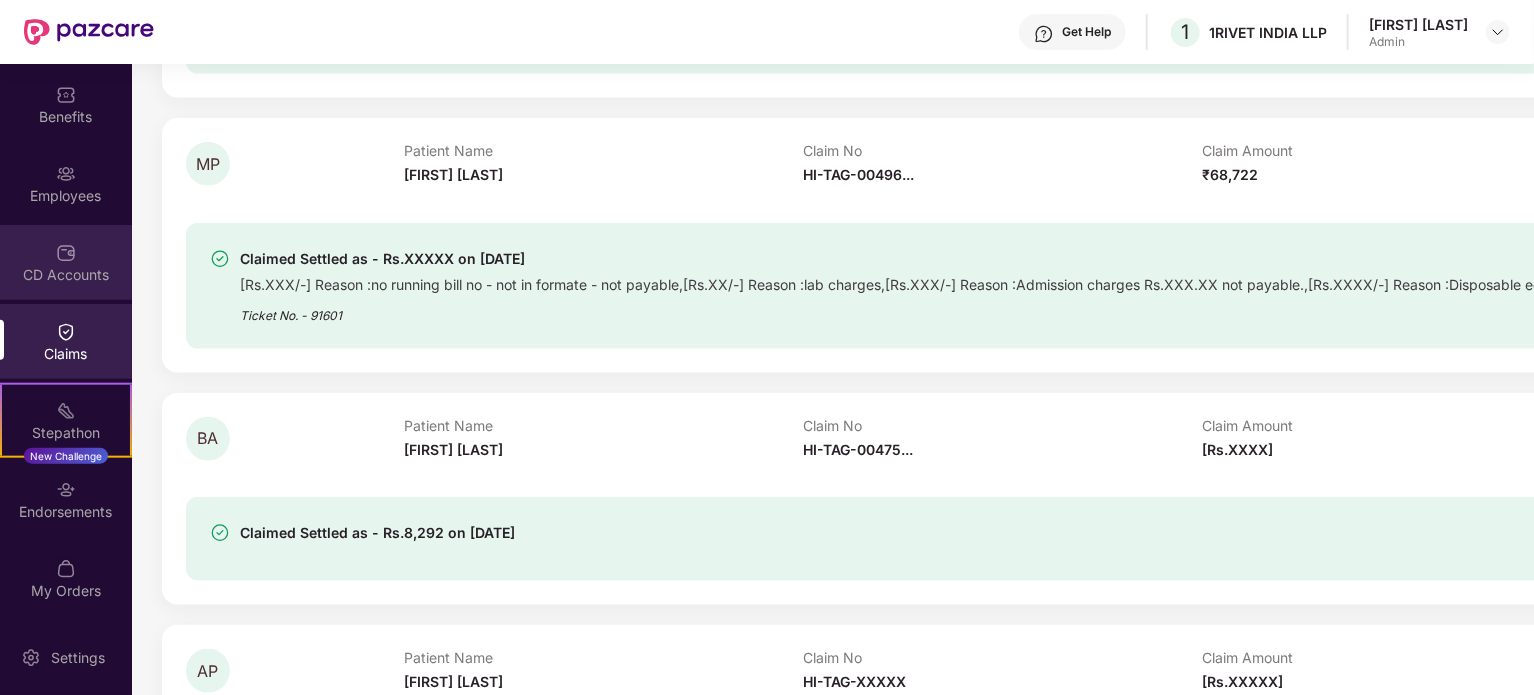 click on "CD Accounts" at bounding box center (66, 262) 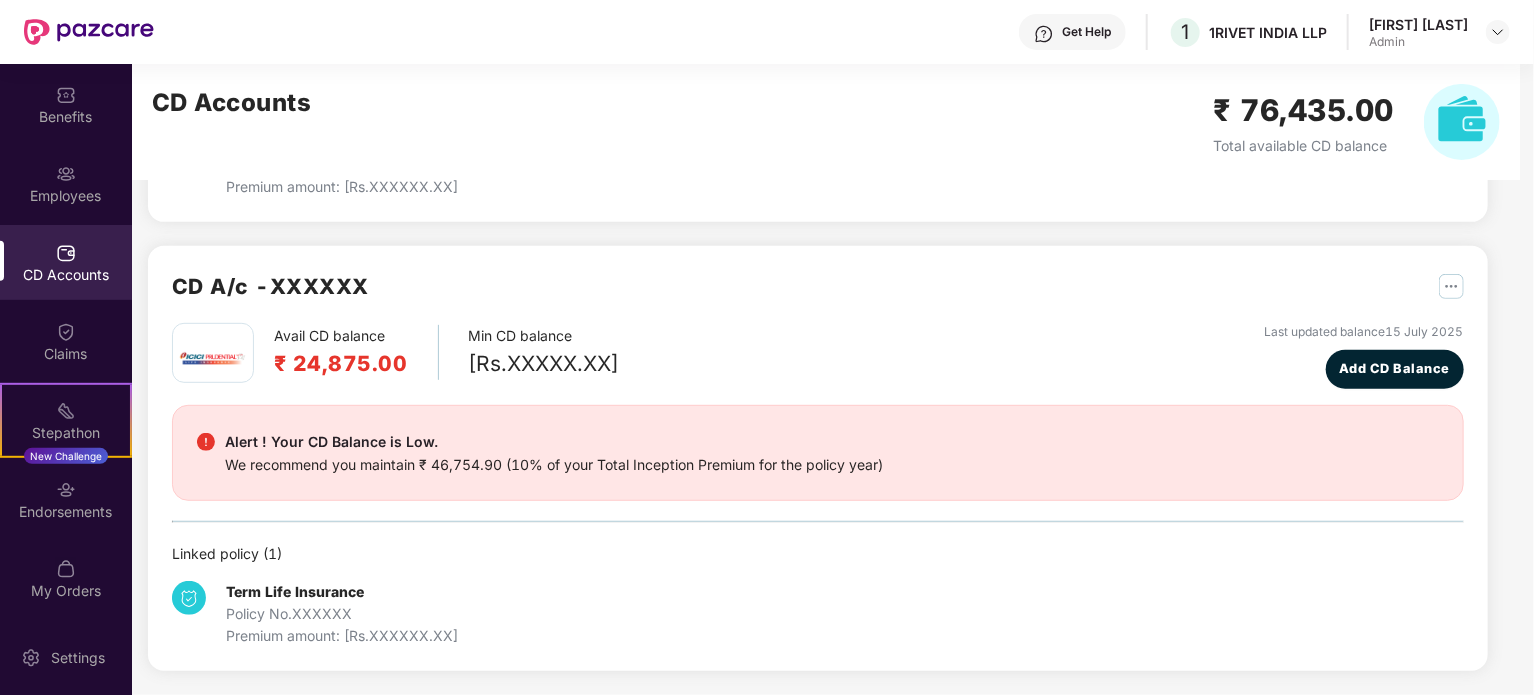 scroll, scrollTop: 404, scrollLeft: 0, axis: vertical 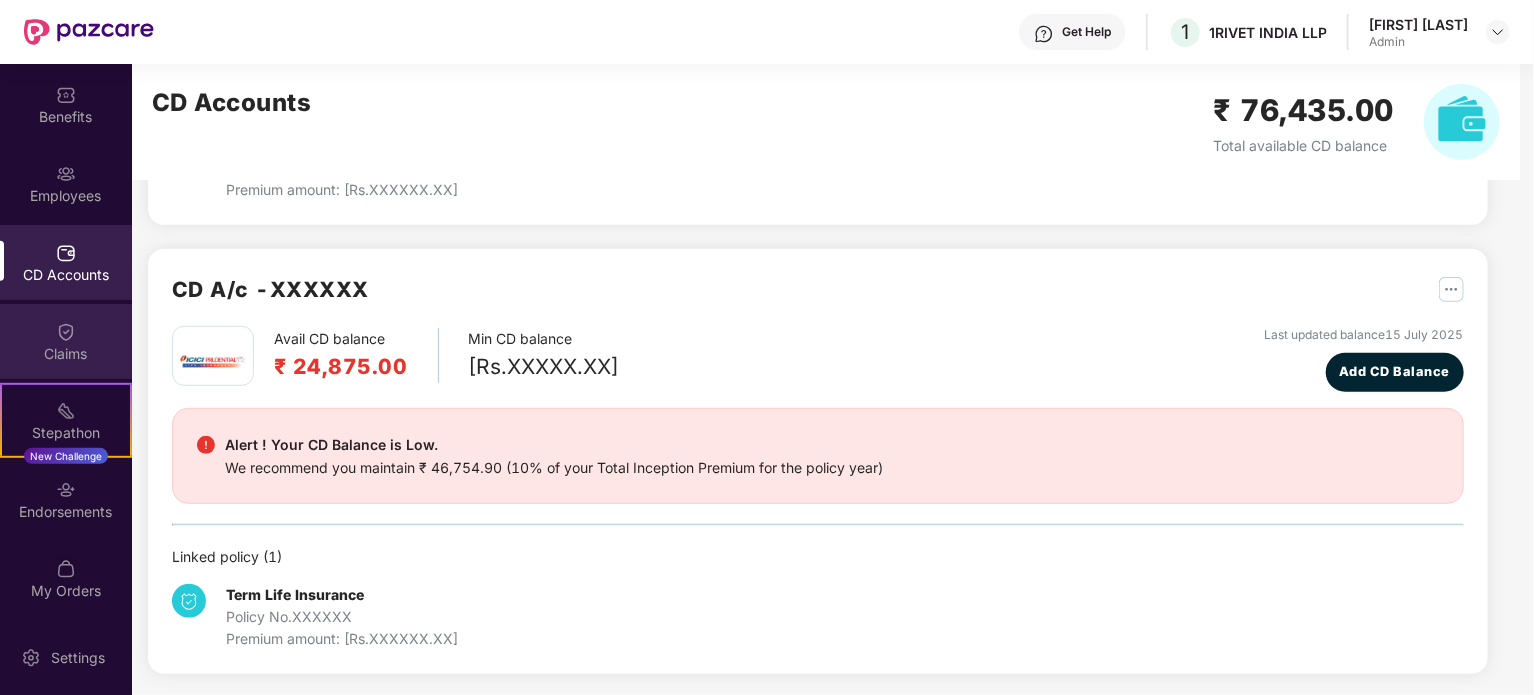 click on "Claims" at bounding box center (66, 354) 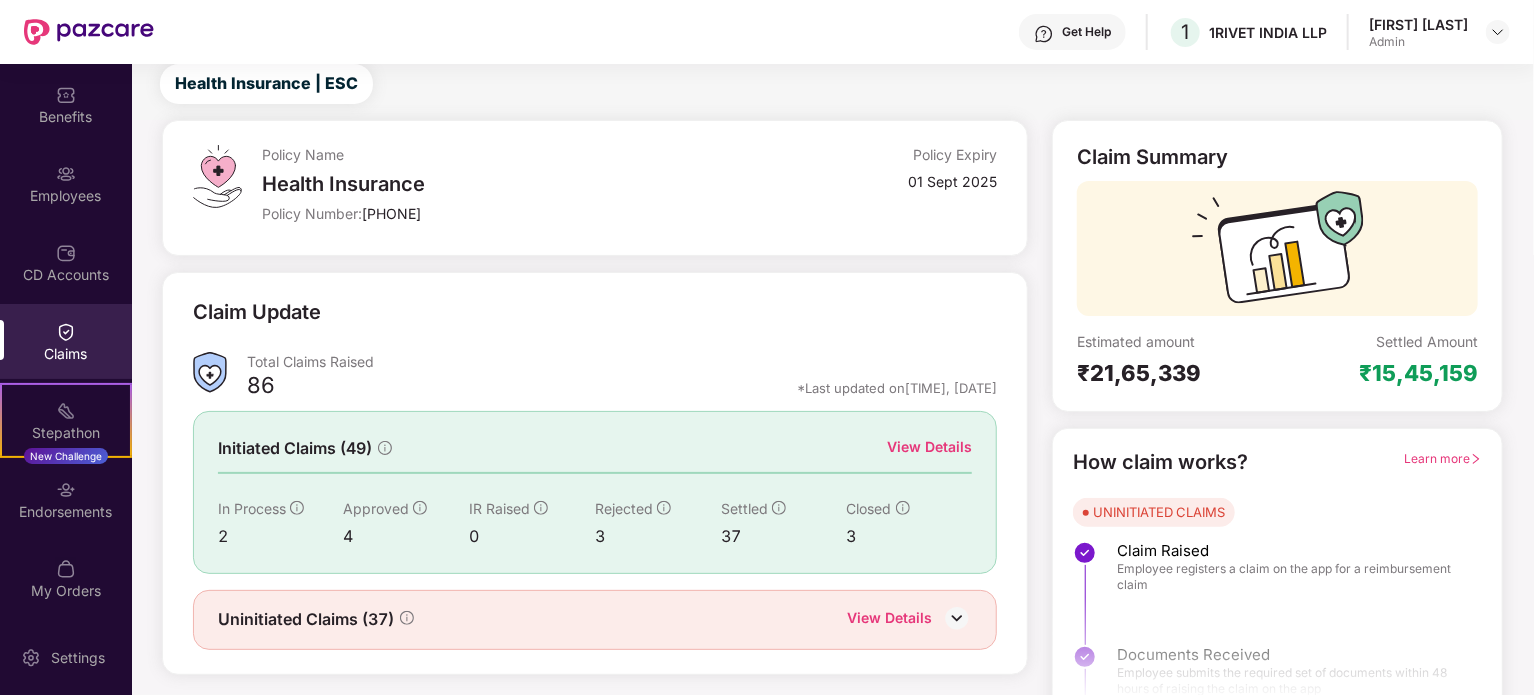 scroll, scrollTop: 87, scrollLeft: 0, axis: vertical 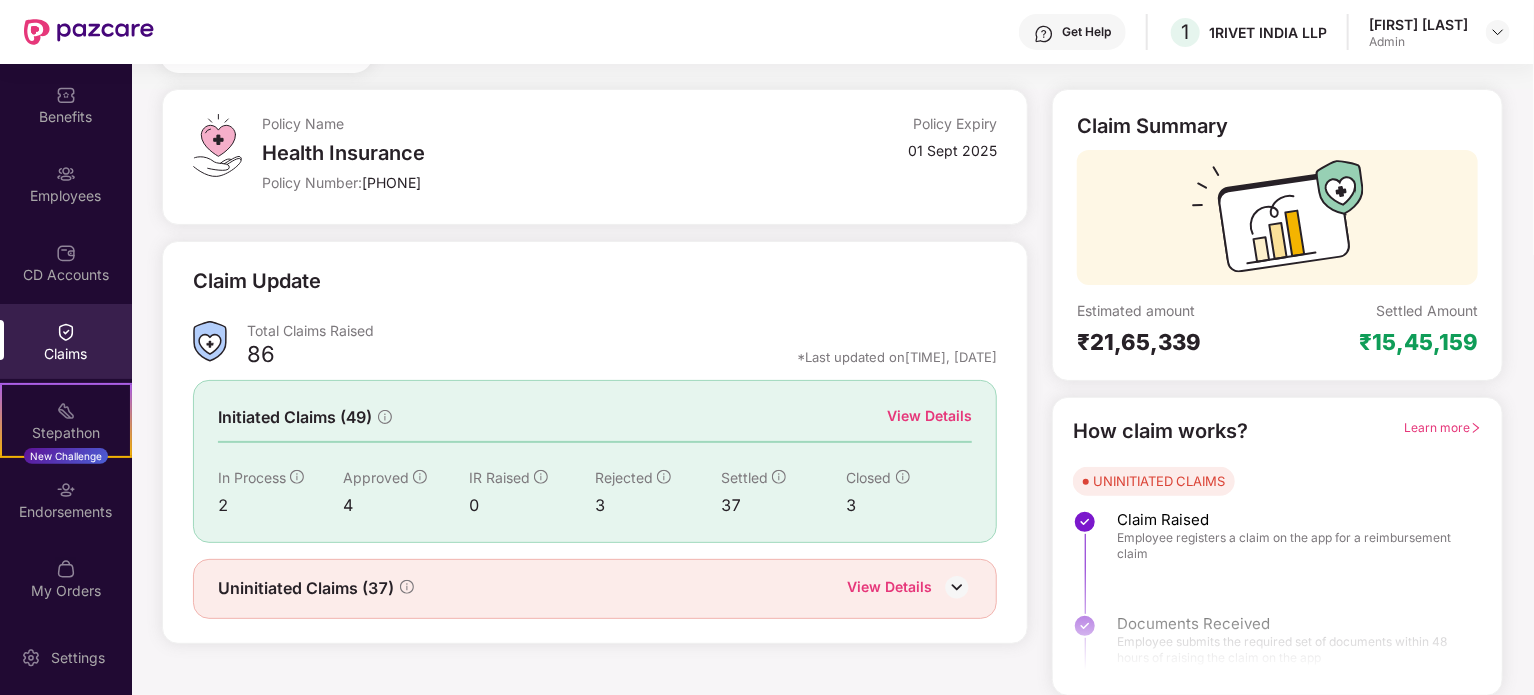click on "Employee registers a claim on the app for a reimbursement claim" at bounding box center [1289, 546] 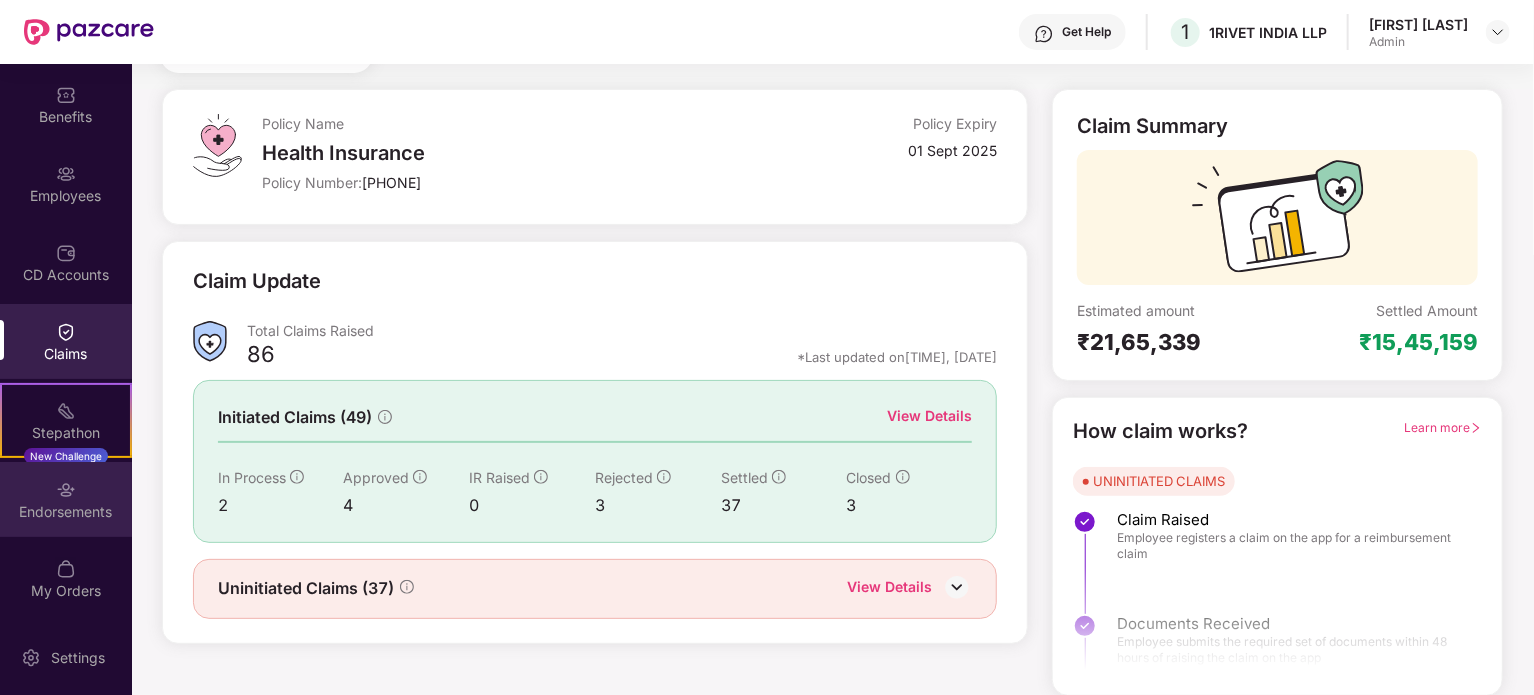 click on "Endorsements" at bounding box center [66, 512] 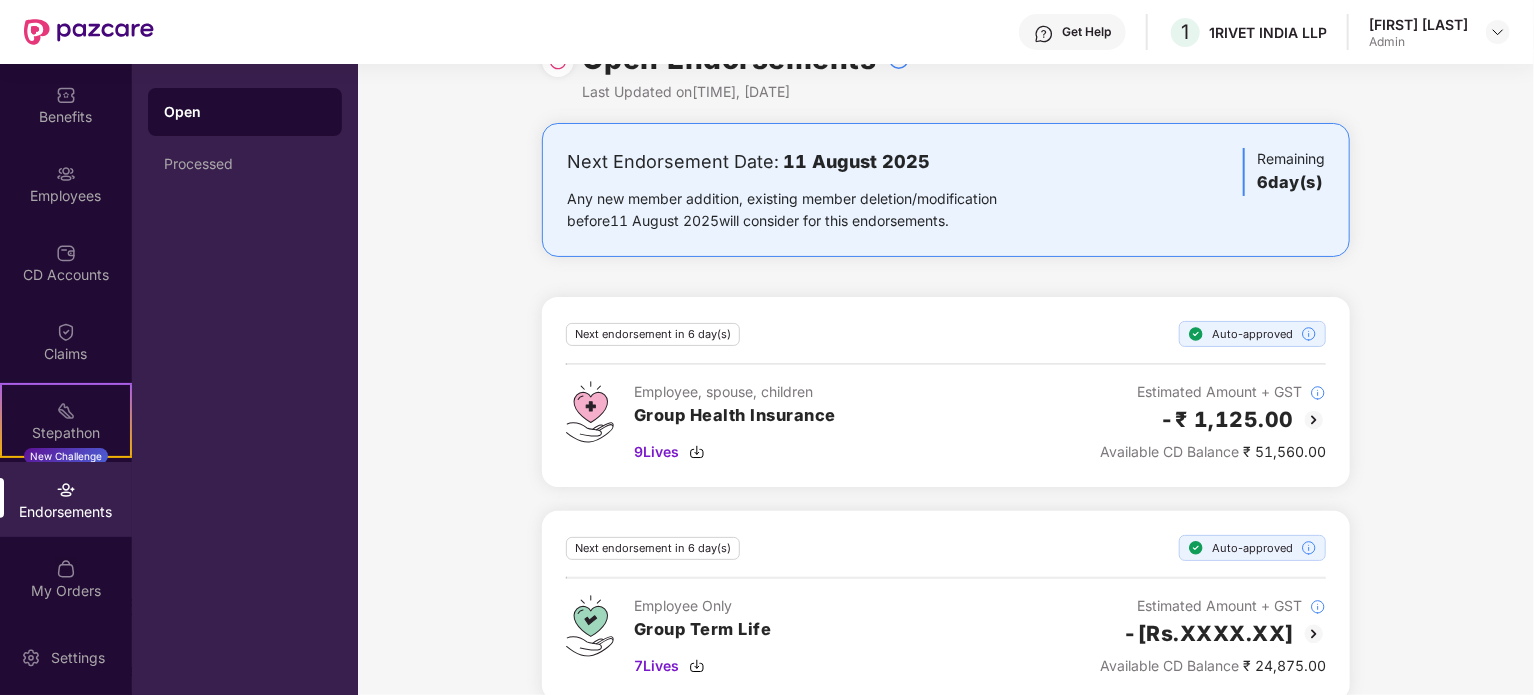 scroll, scrollTop: 79, scrollLeft: 0, axis: vertical 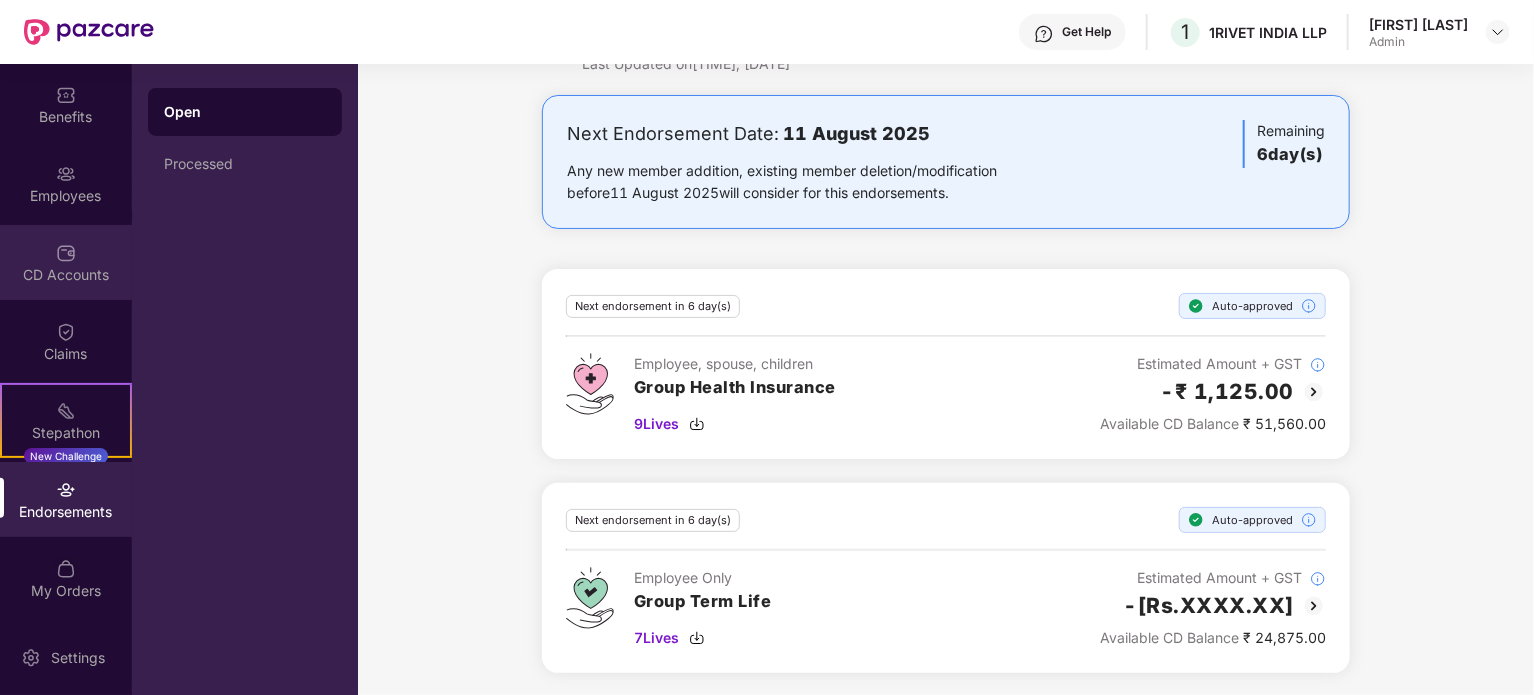 click on "CD Accounts" at bounding box center [66, 262] 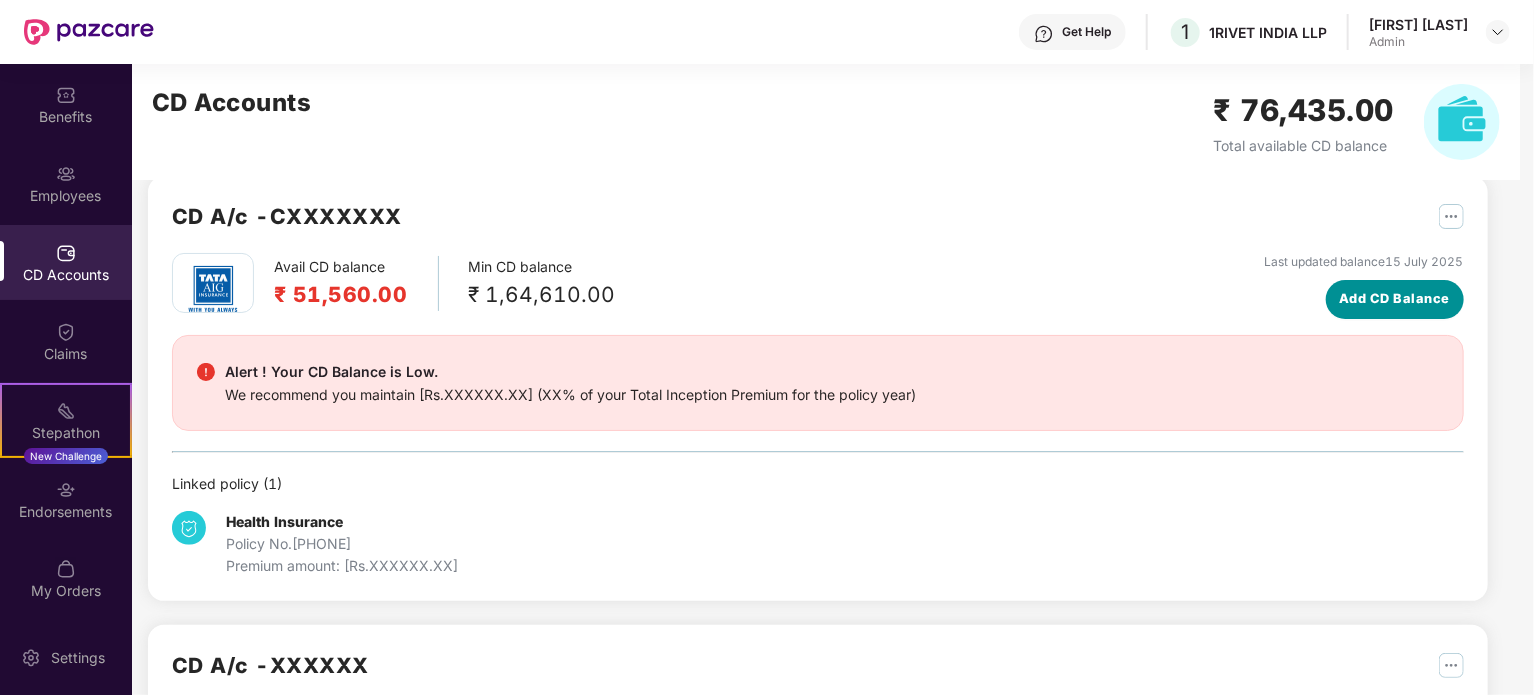 scroll, scrollTop: 0, scrollLeft: 0, axis: both 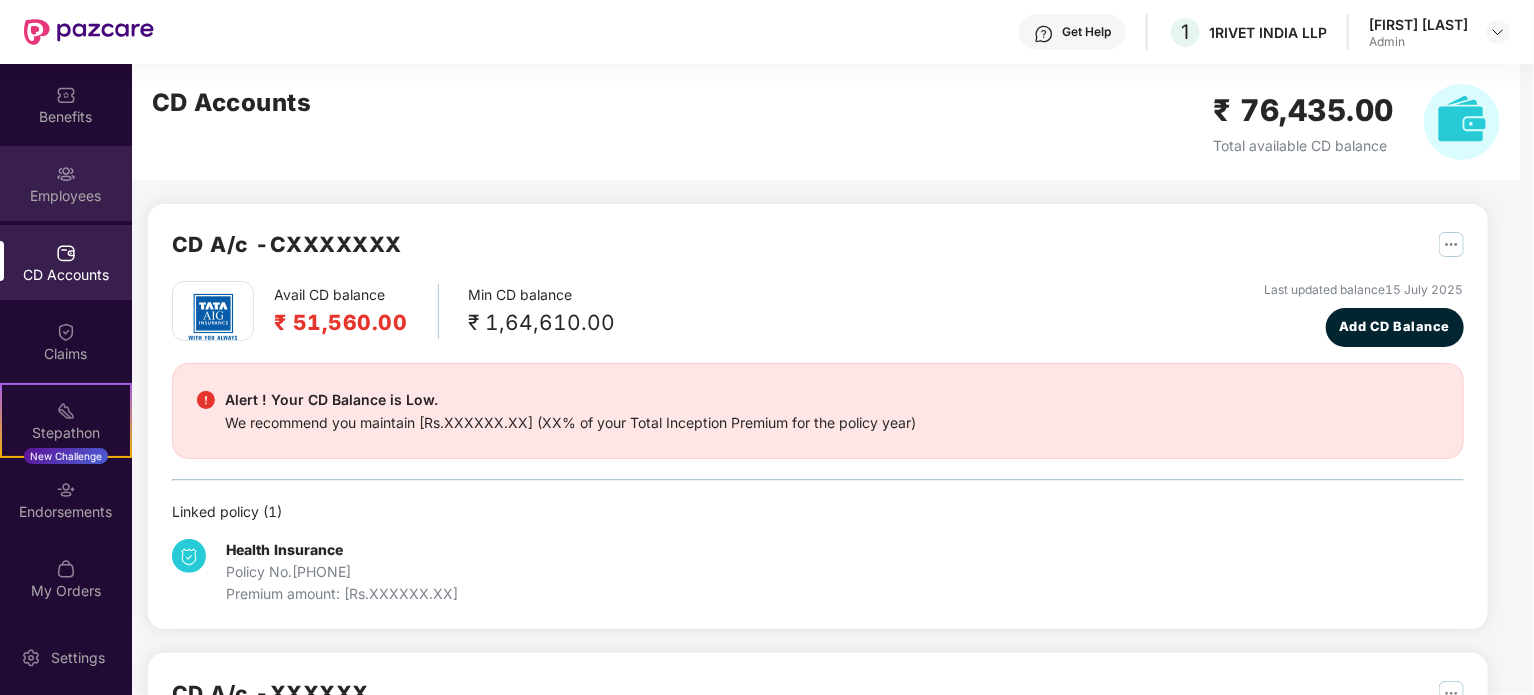 click on "Employees" at bounding box center (66, 196) 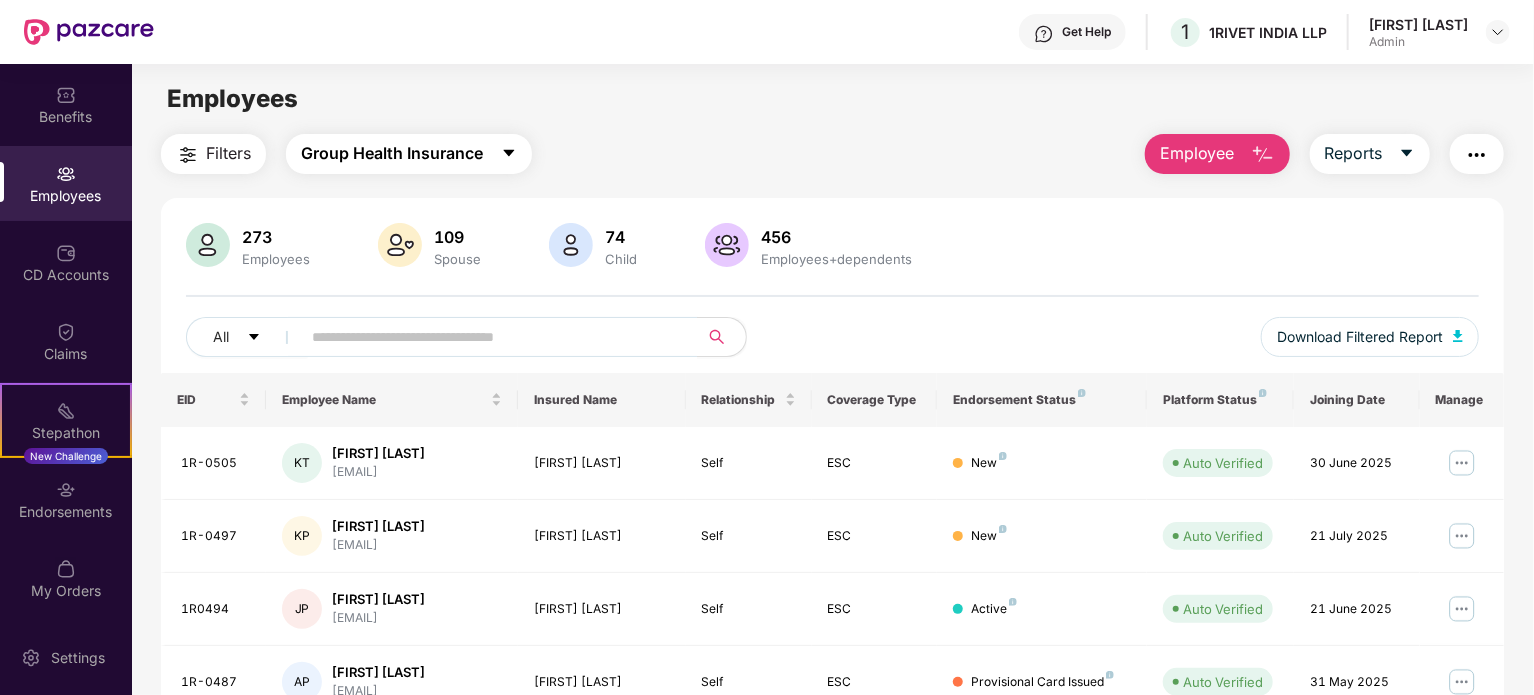 click on "Group Health Insurance" at bounding box center [392, 153] 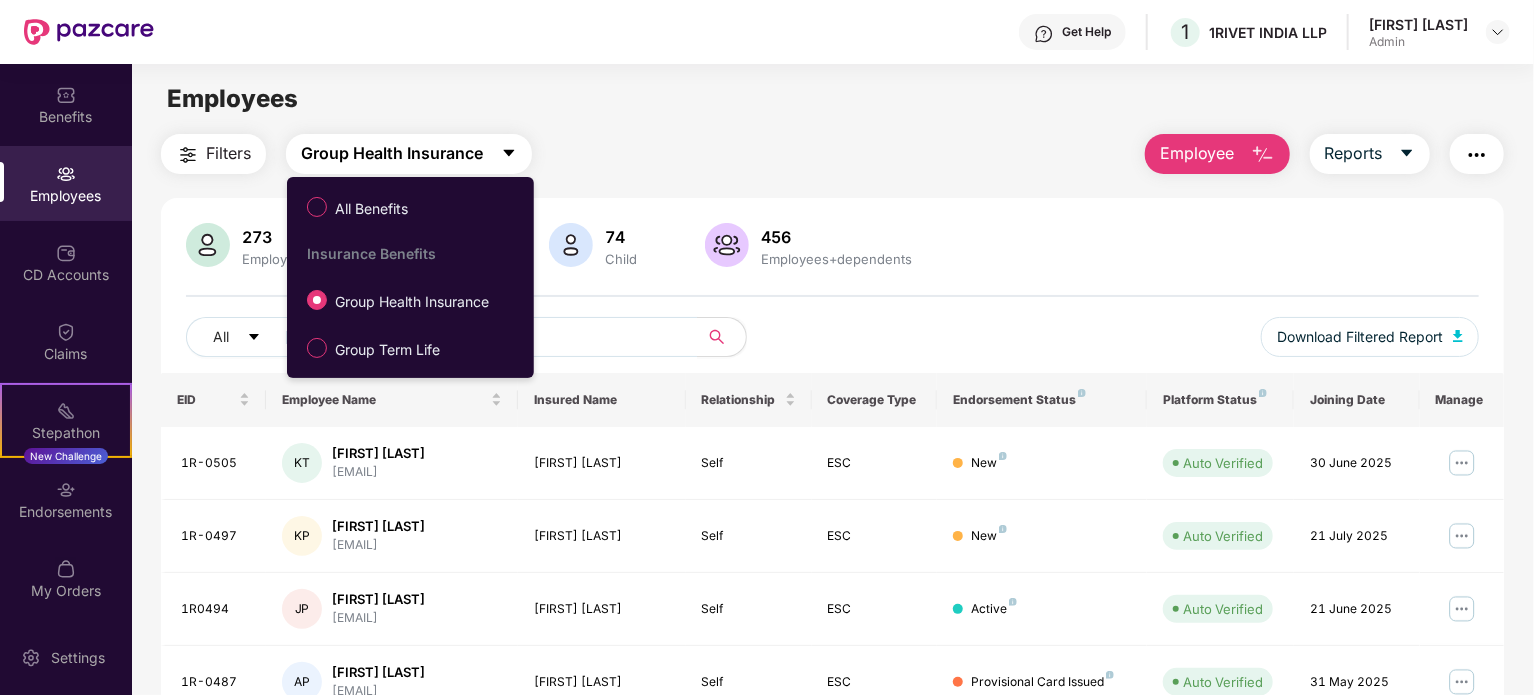 click on "Group Health Insurance" at bounding box center [392, 153] 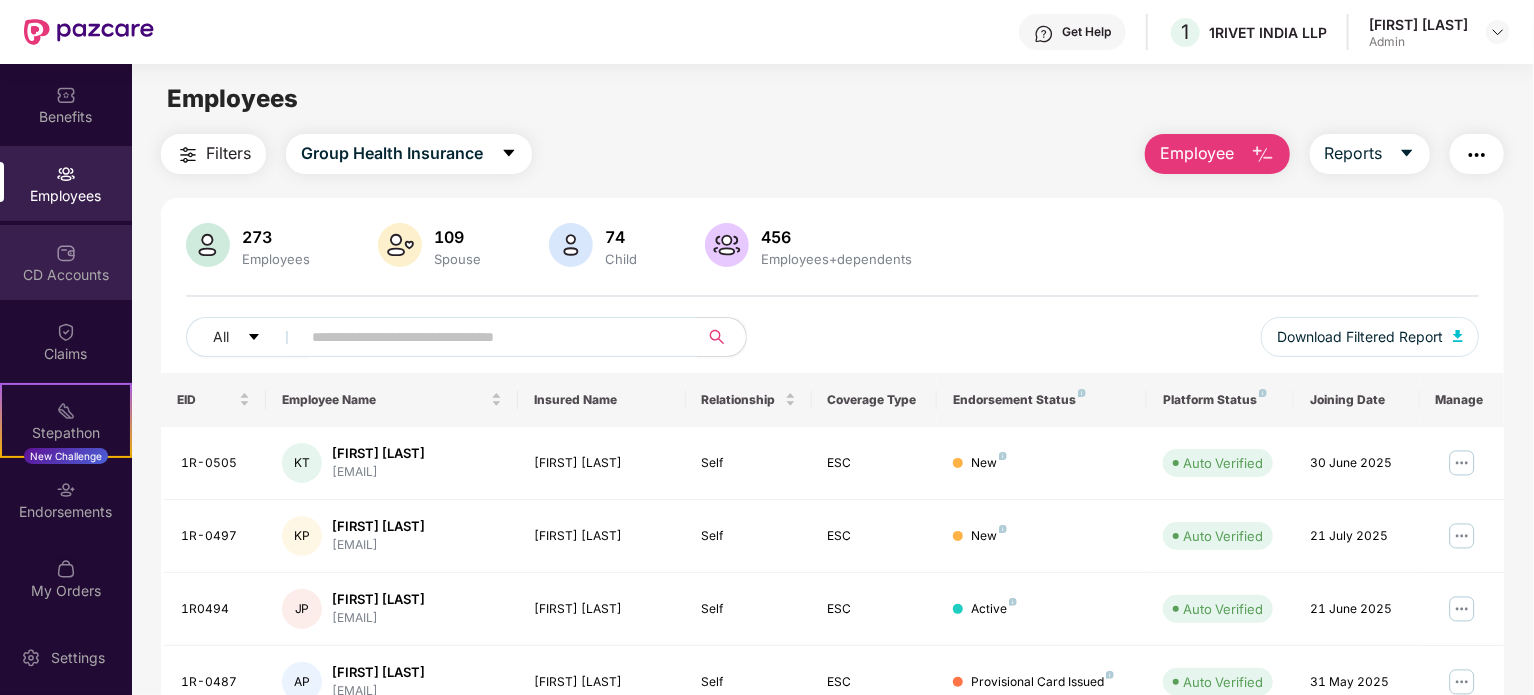 click on "CD Accounts" at bounding box center (66, 262) 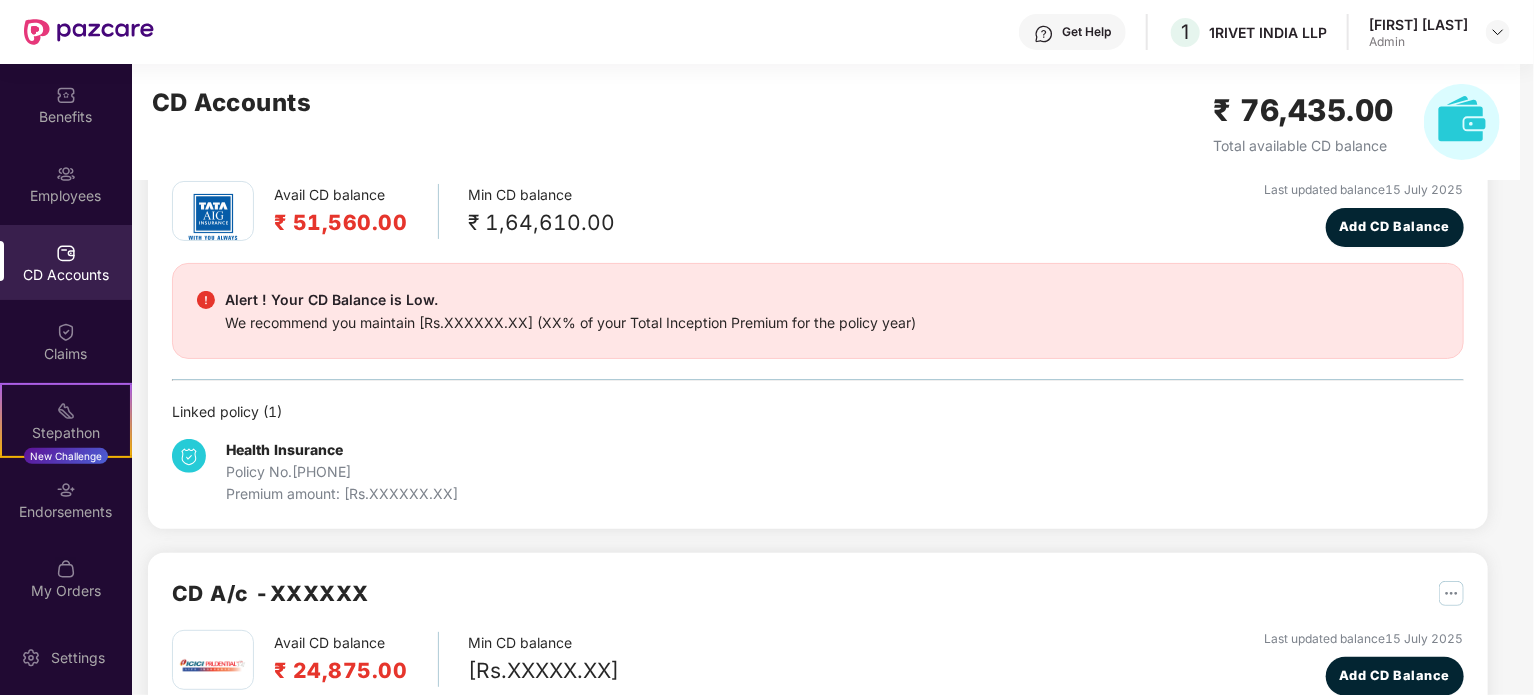 scroll, scrollTop: 0, scrollLeft: 0, axis: both 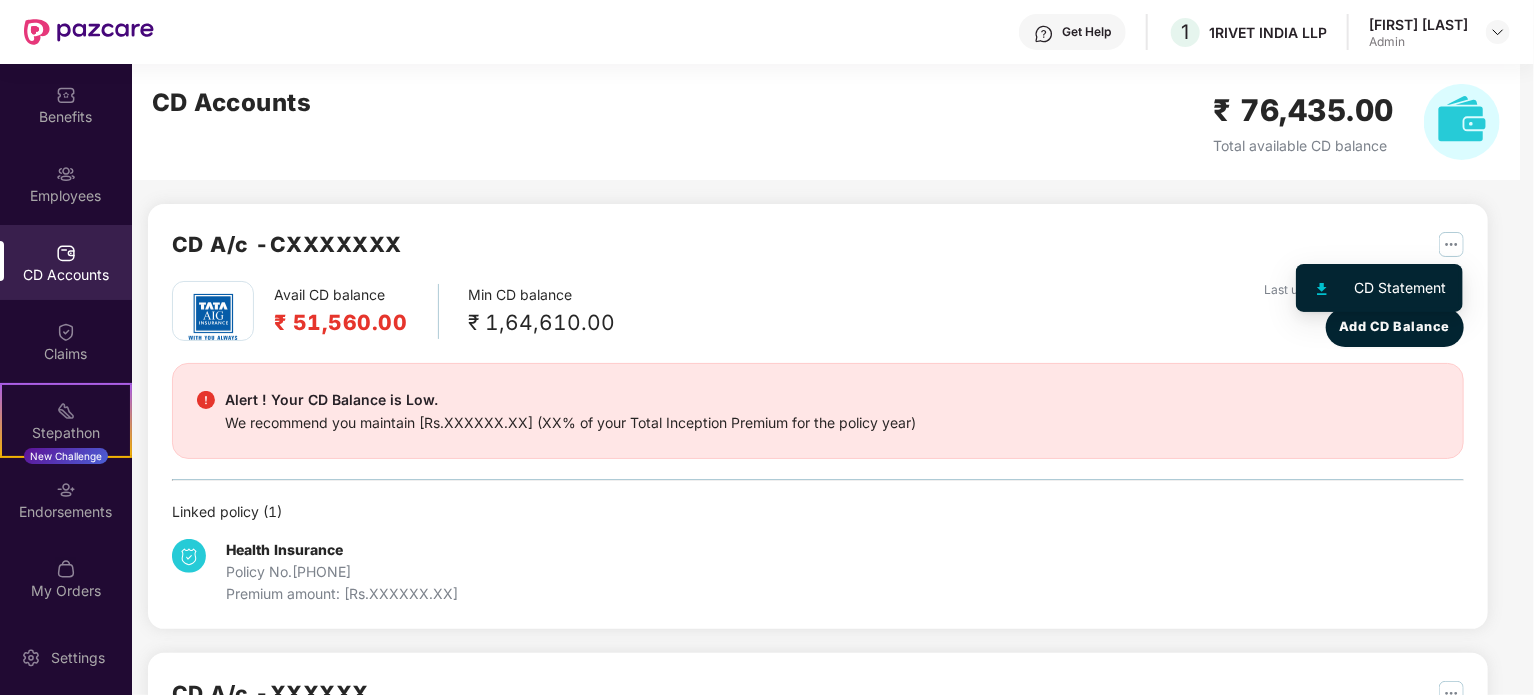 click at bounding box center [1451, 244] 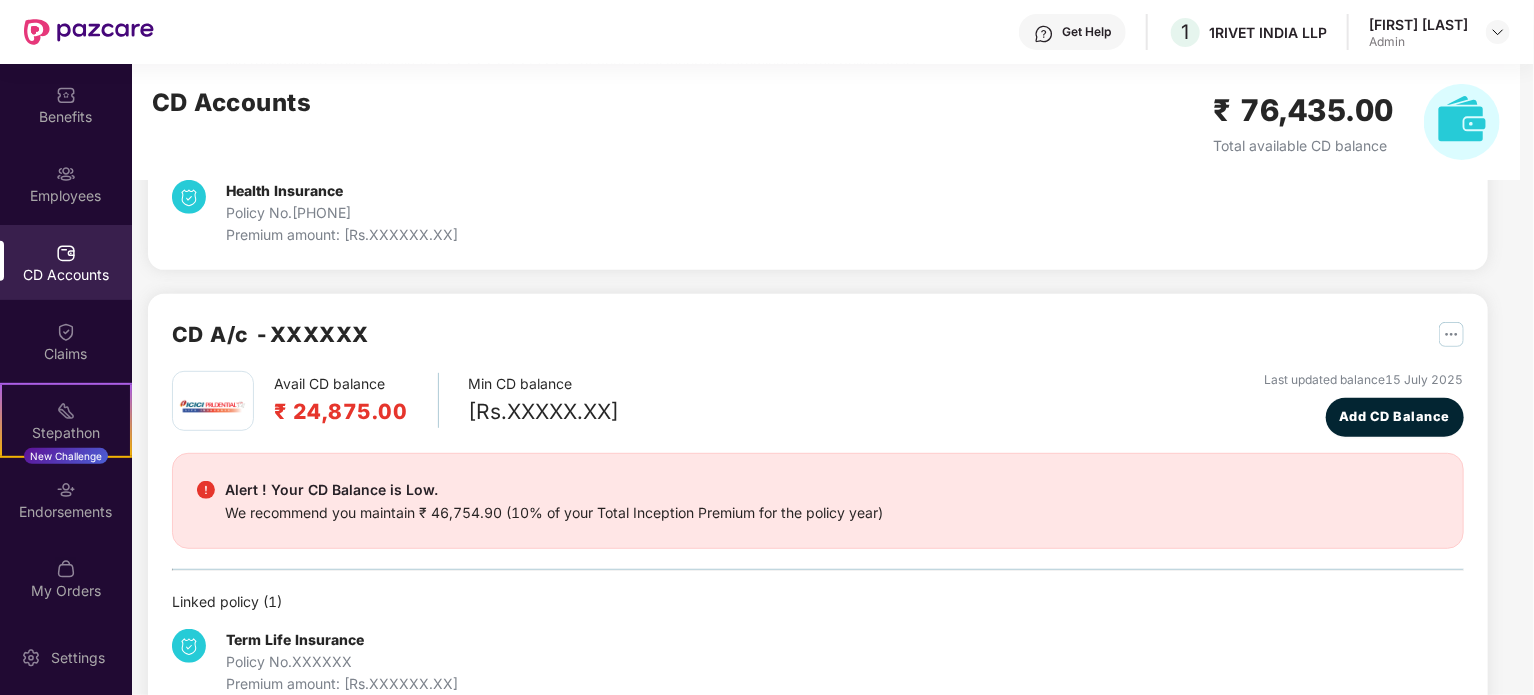 scroll, scrollTop: 404, scrollLeft: 0, axis: vertical 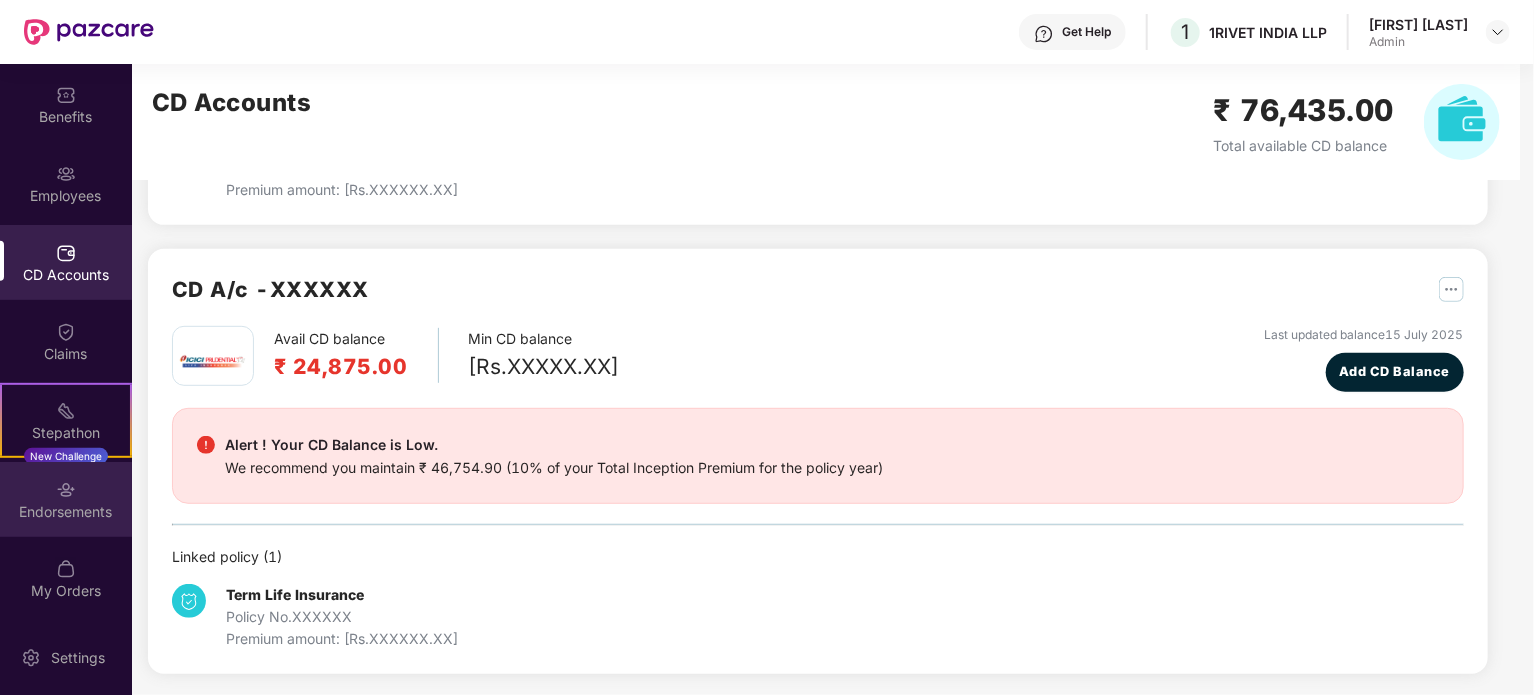 click on "Endorsements" at bounding box center [66, 512] 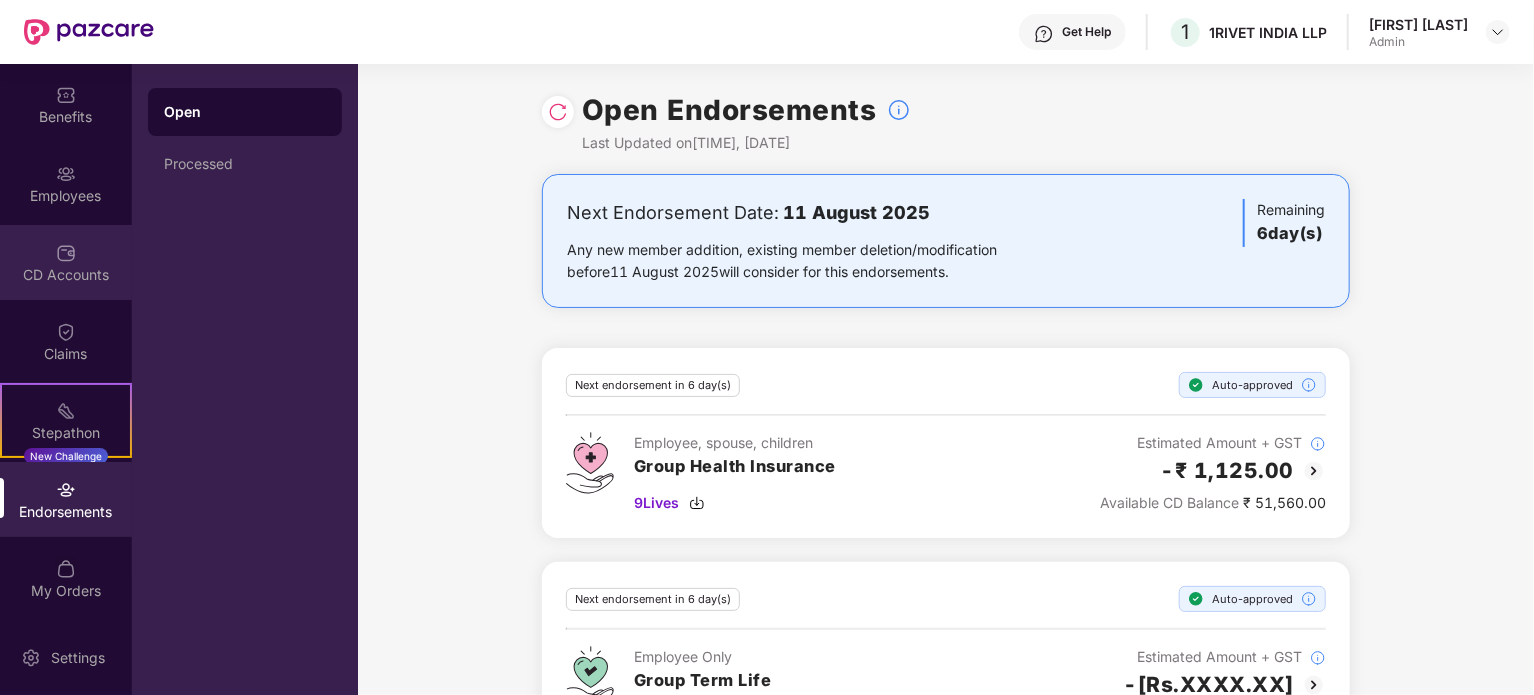 click on "CD Accounts" at bounding box center [66, 262] 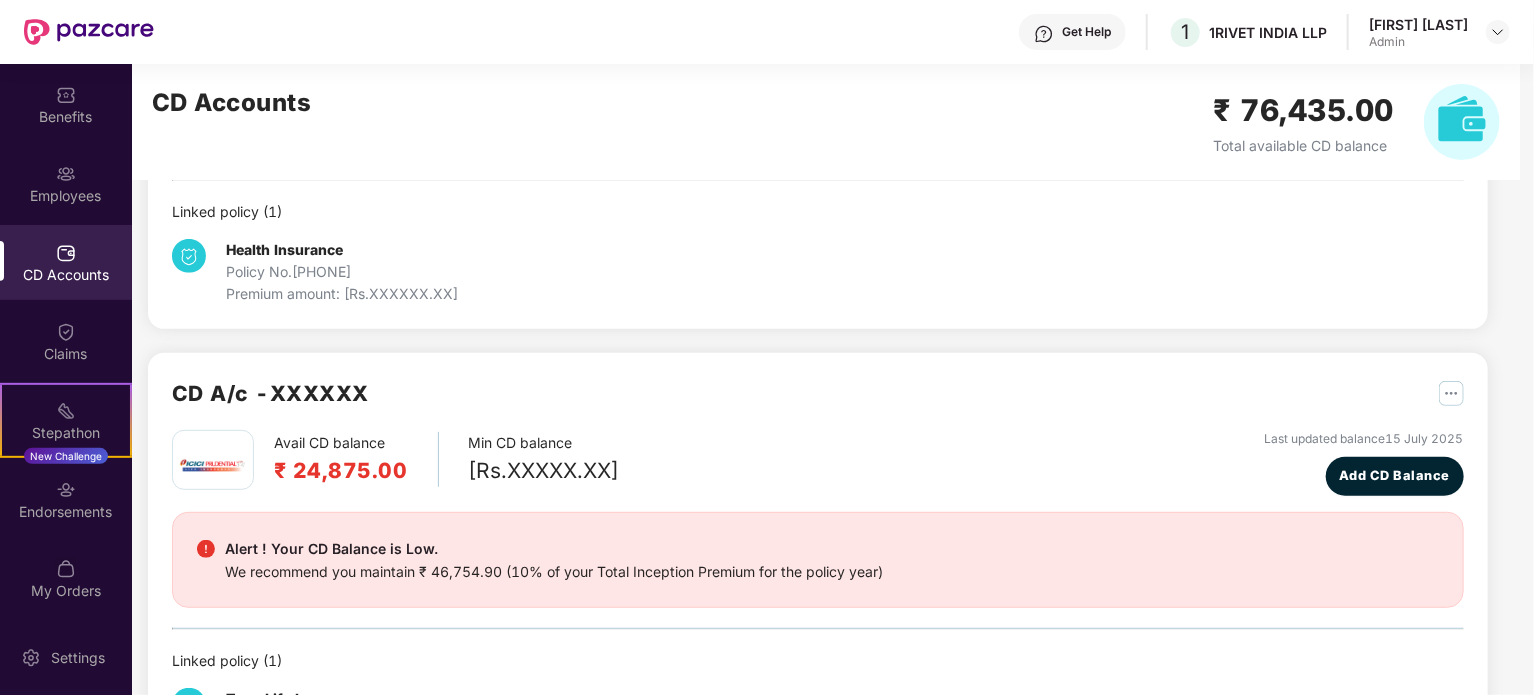 scroll, scrollTop: 0, scrollLeft: 0, axis: both 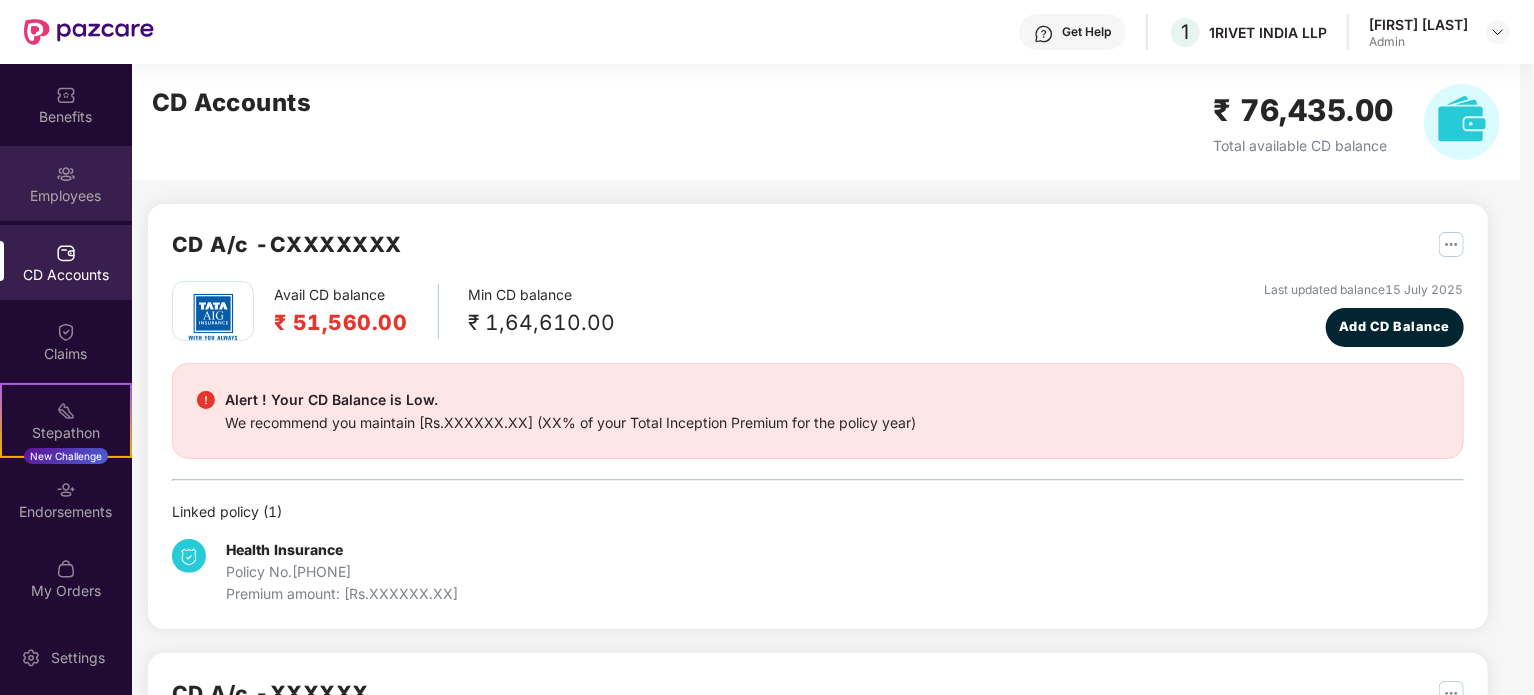 click at bounding box center [66, 174] 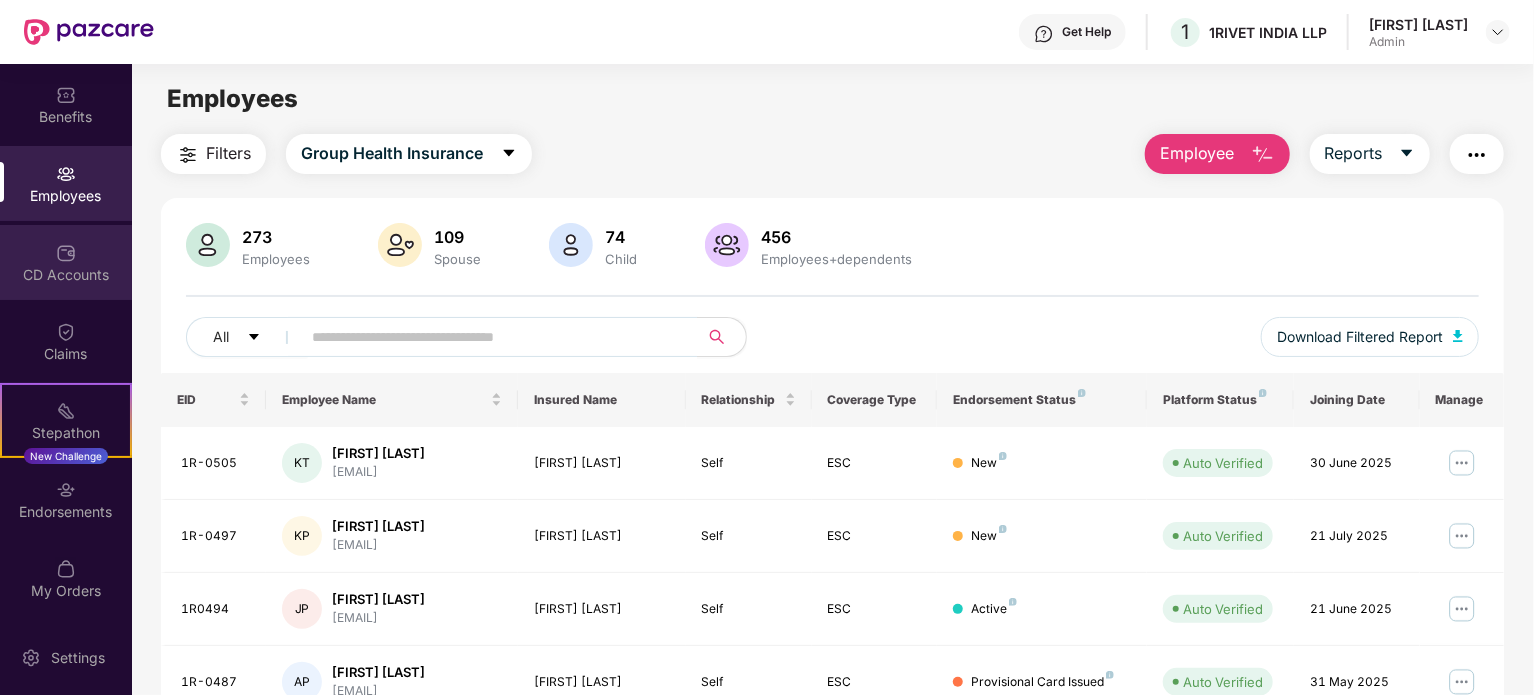 click on "CD Accounts" at bounding box center [66, 275] 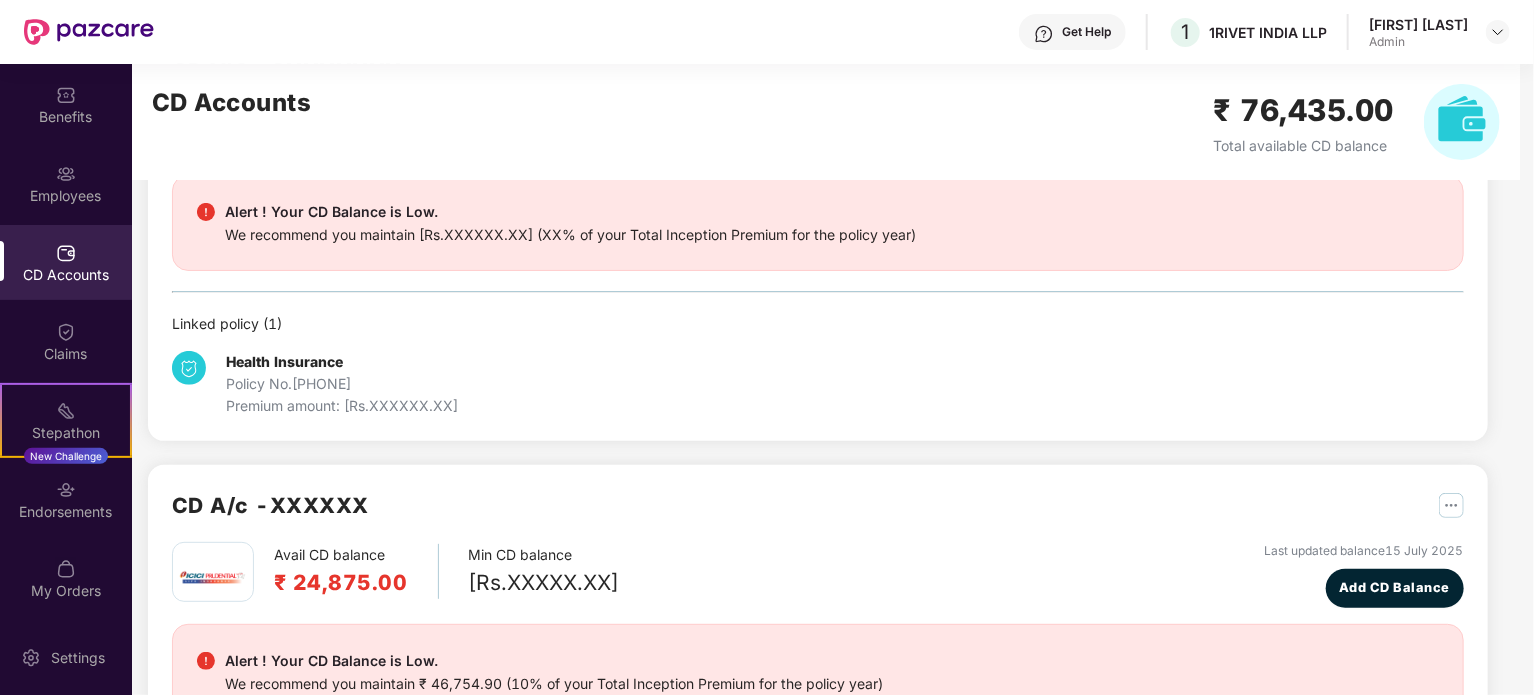 scroll, scrollTop: 404, scrollLeft: 0, axis: vertical 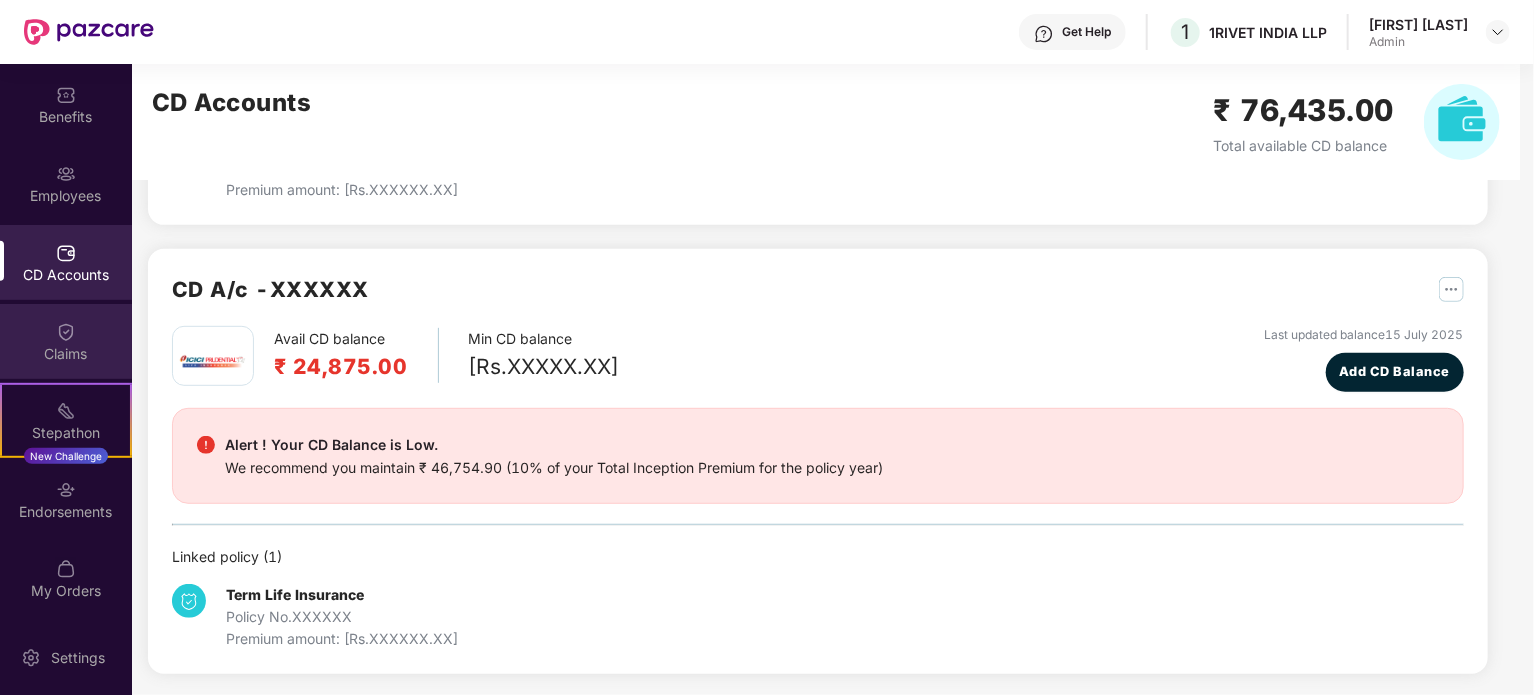 click on "Claims" at bounding box center [66, 354] 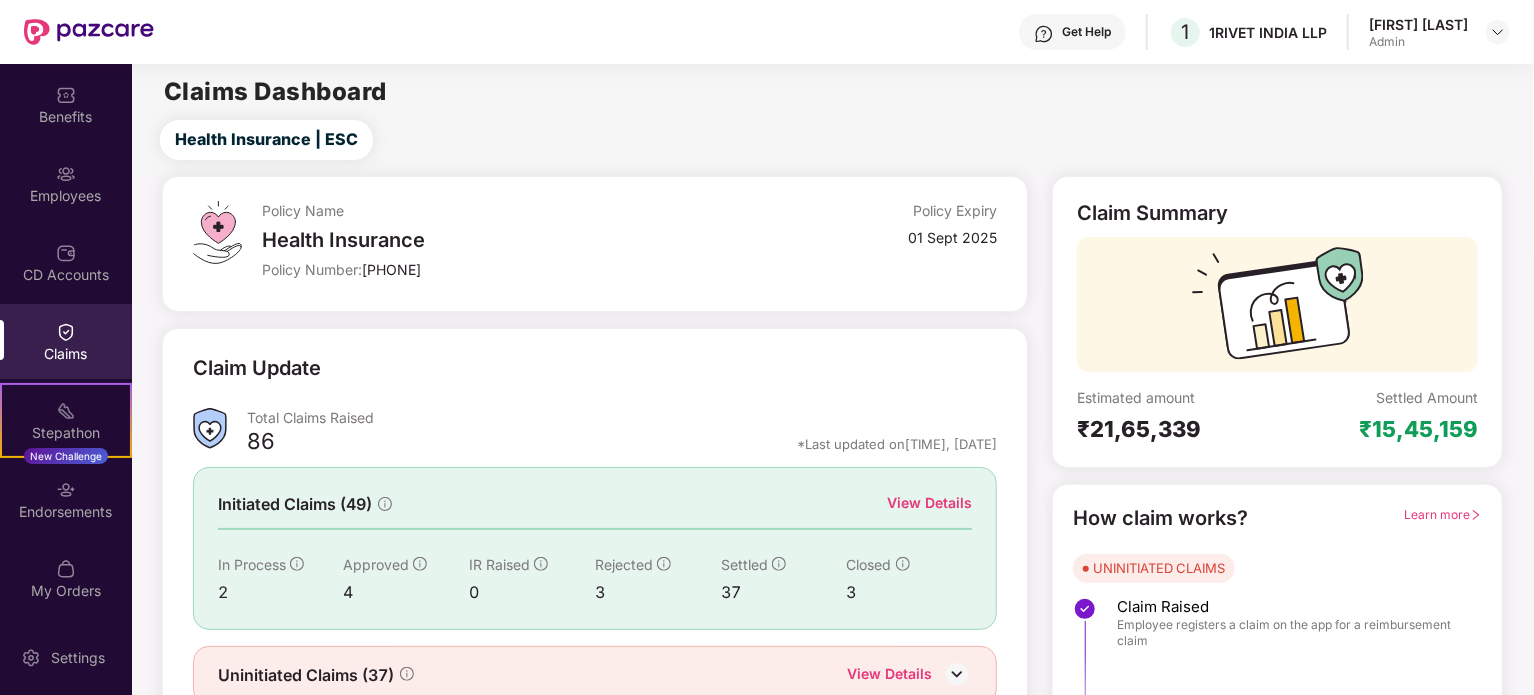 scroll, scrollTop: 87, scrollLeft: 0, axis: vertical 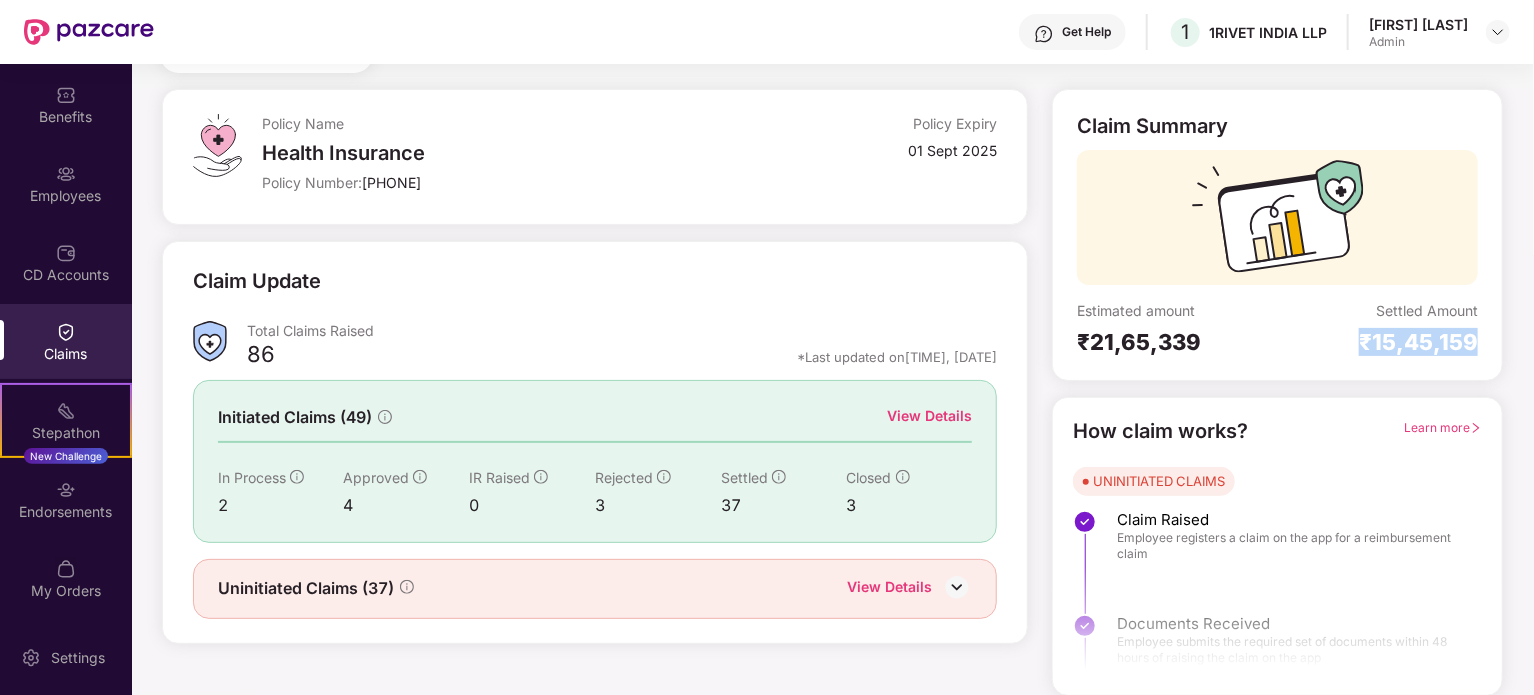 drag, startPoint x: 1365, startPoint y: 341, endPoint x: 1535, endPoint y: 343, distance: 170.01176 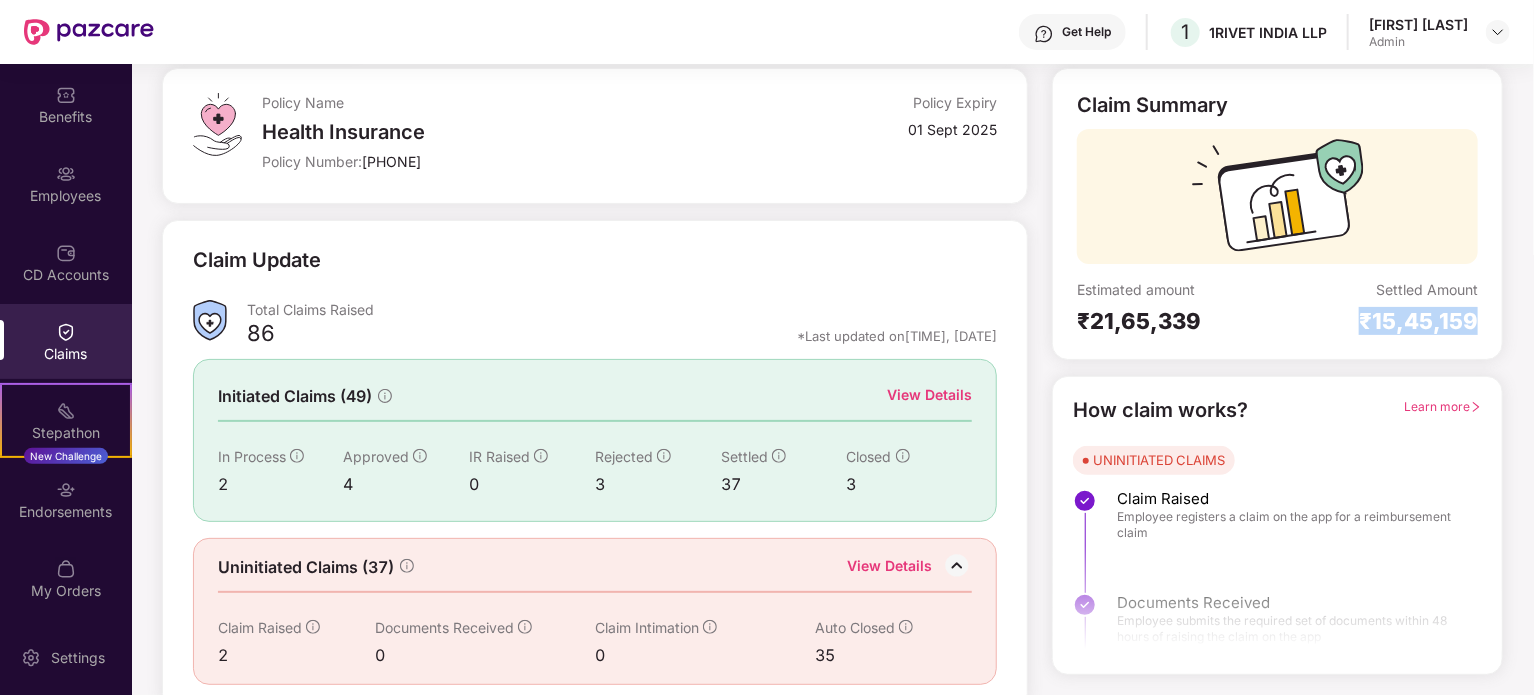 scroll, scrollTop: 120, scrollLeft: 0, axis: vertical 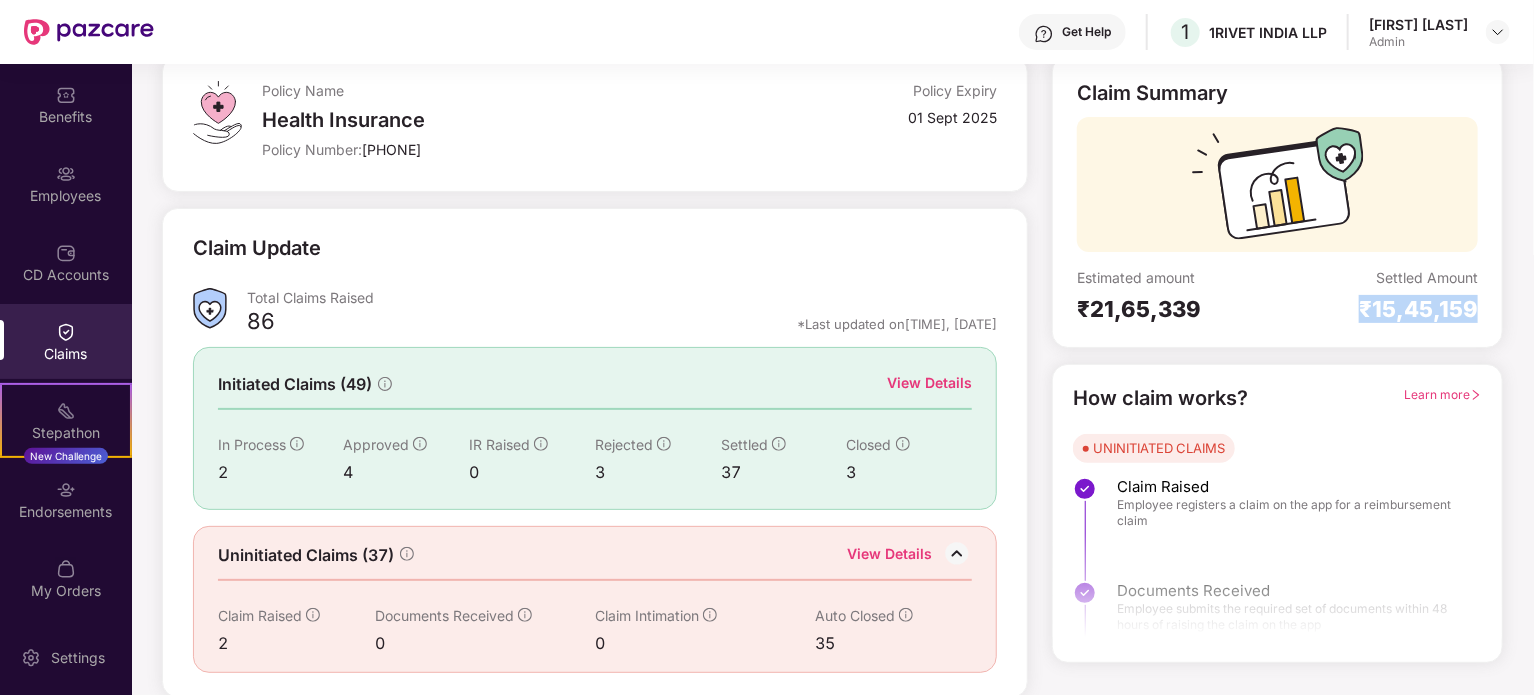 click at bounding box center [957, 554] 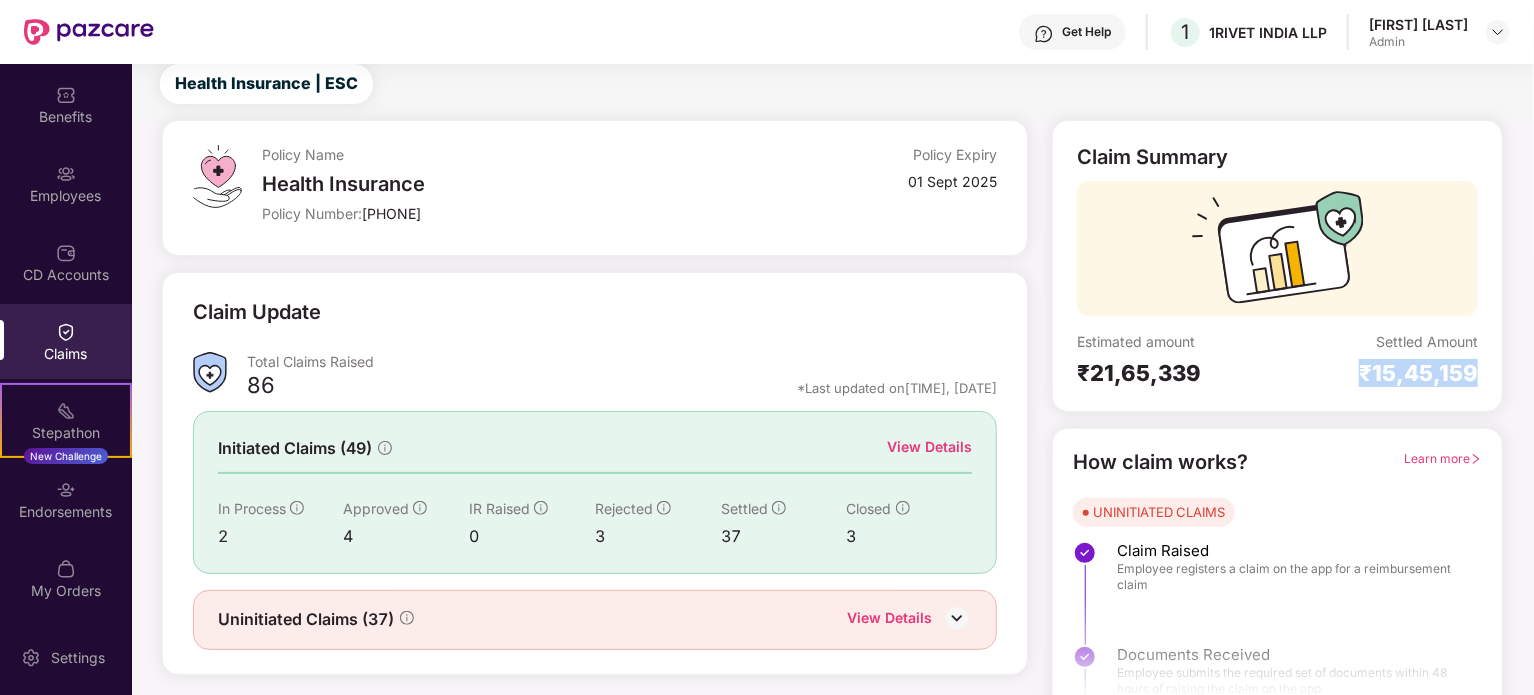scroll, scrollTop: 87, scrollLeft: 0, axis: vertical 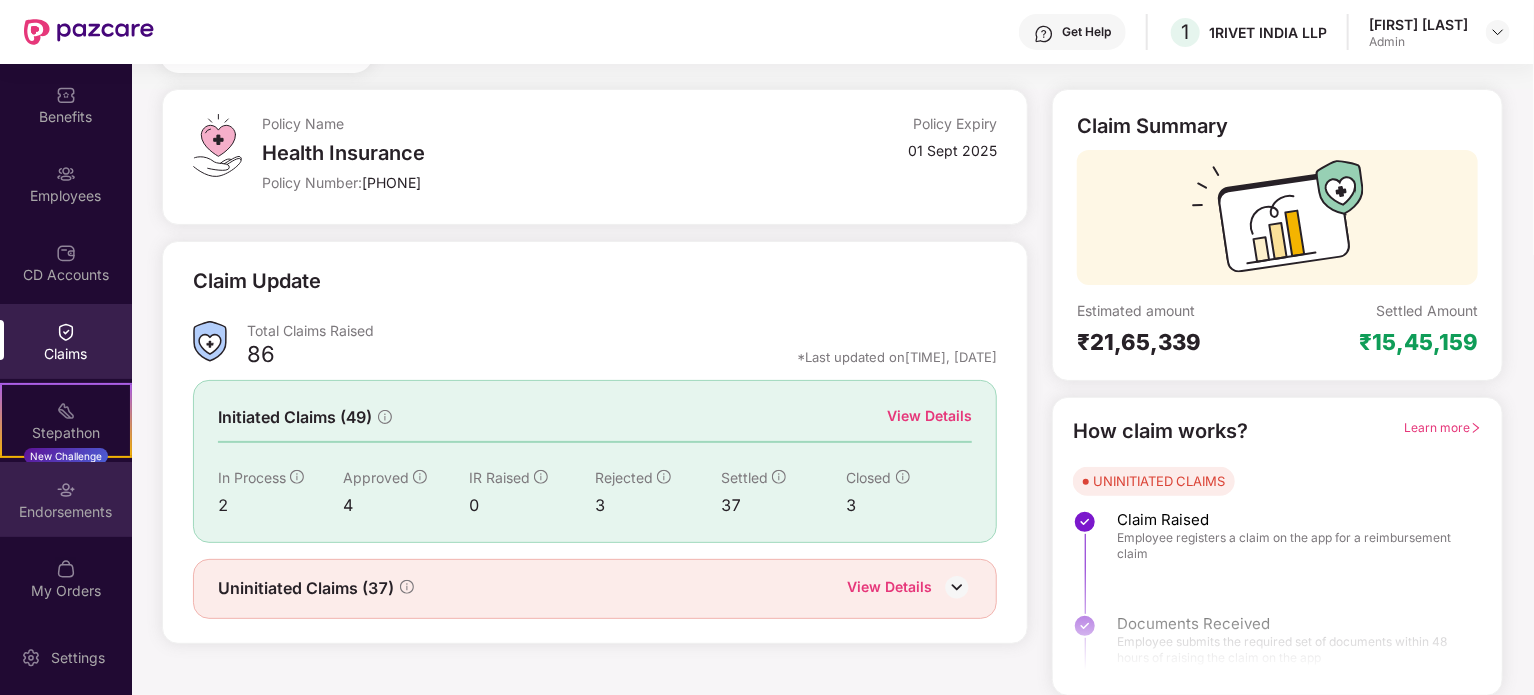click on "Endorsements" at bounding box center [66, 499] 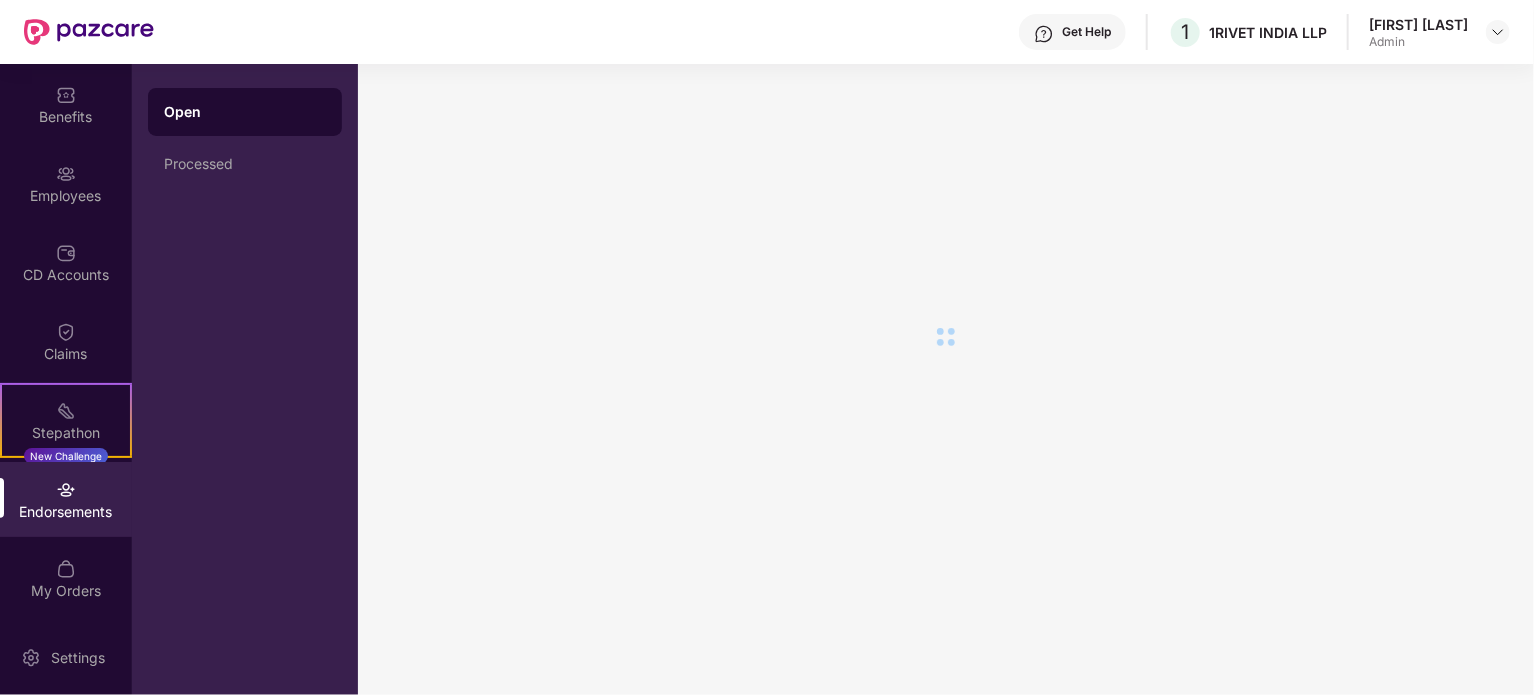 scroll, scrollTop: 0, scrollLeft: 0, axis: both 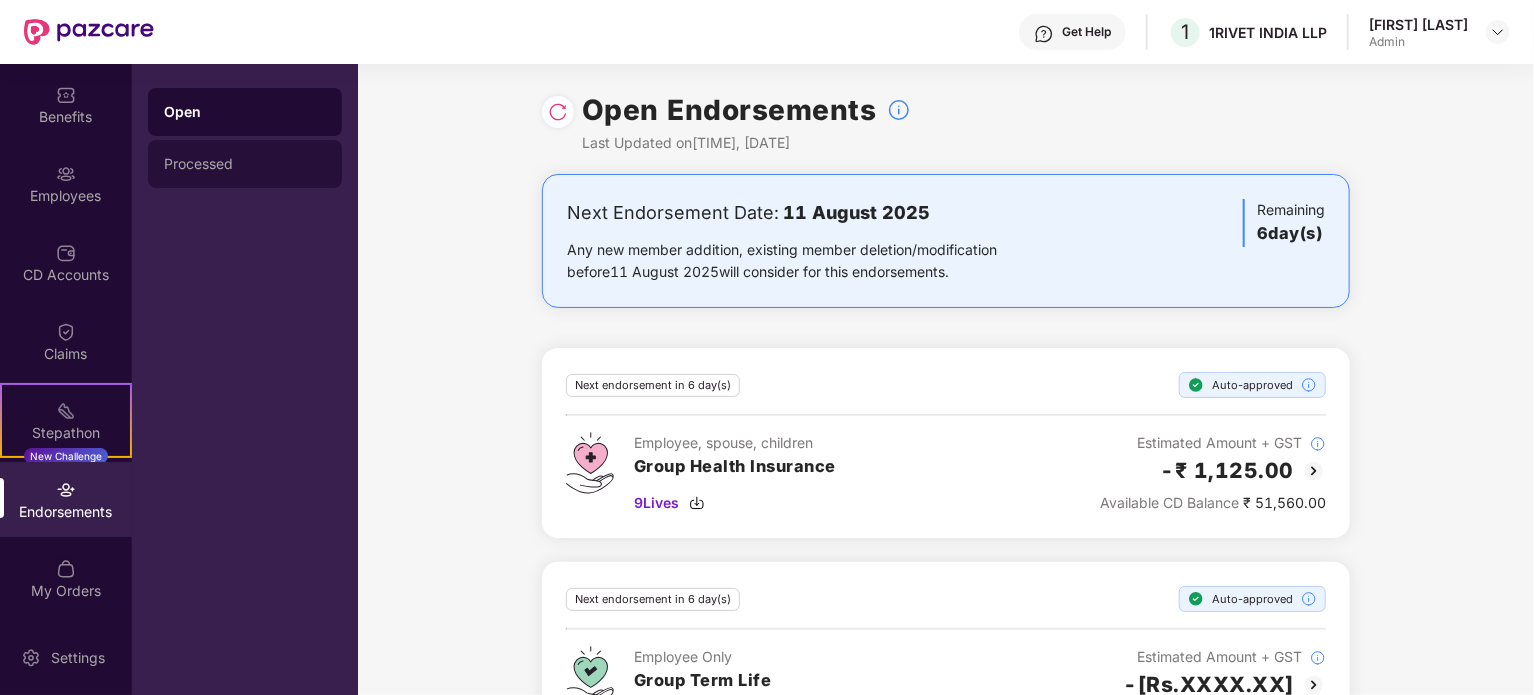 click on "Processed" at bounding box center [245, 164] 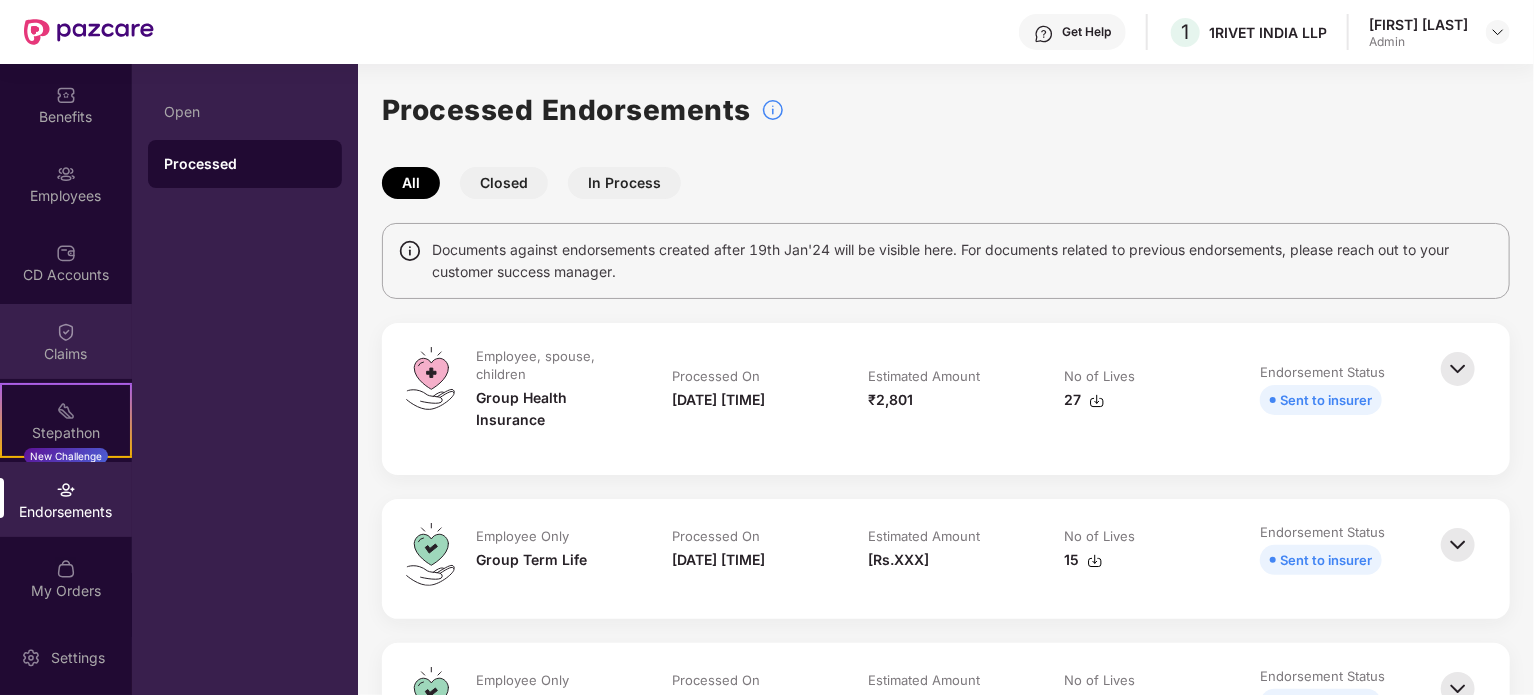 click on "Claims" at bounding box center (66, 354) 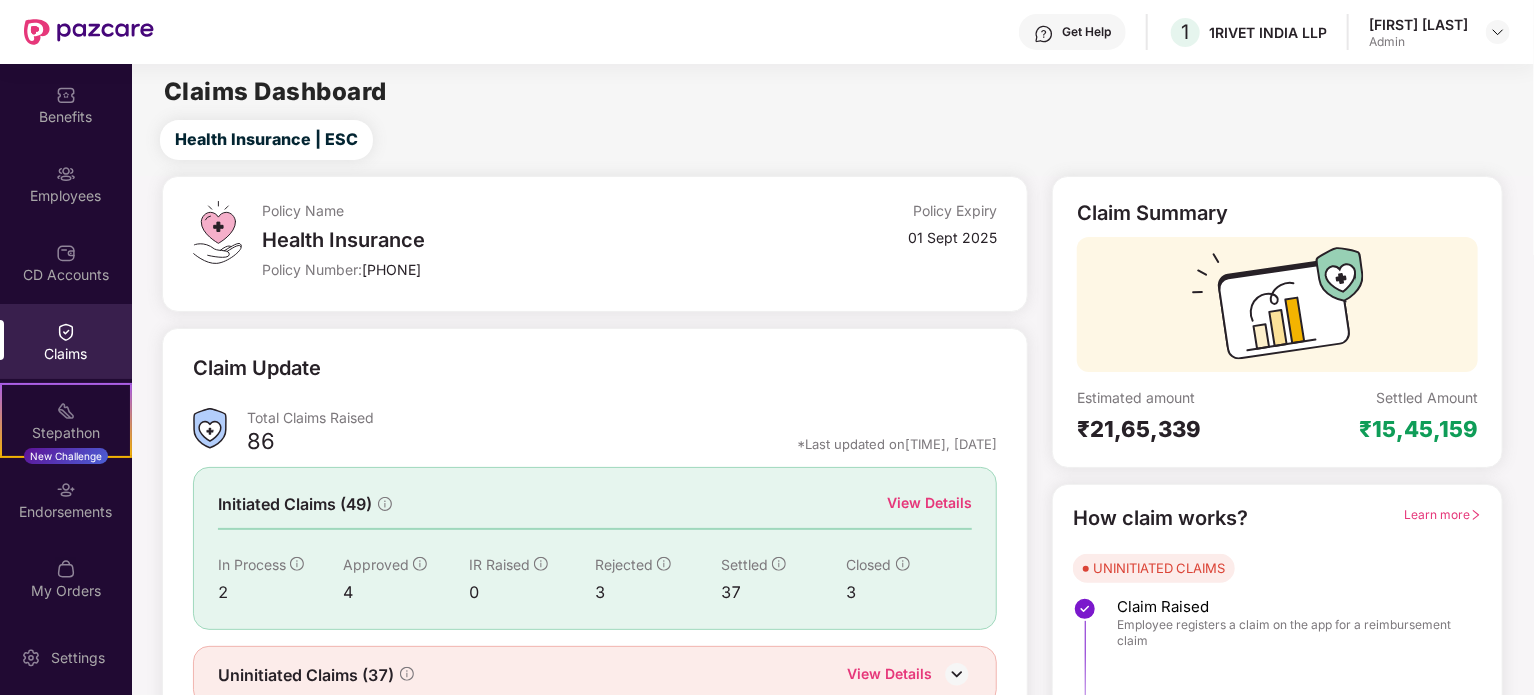 click on "CD Accounts" at bounding box center (66, 262) 